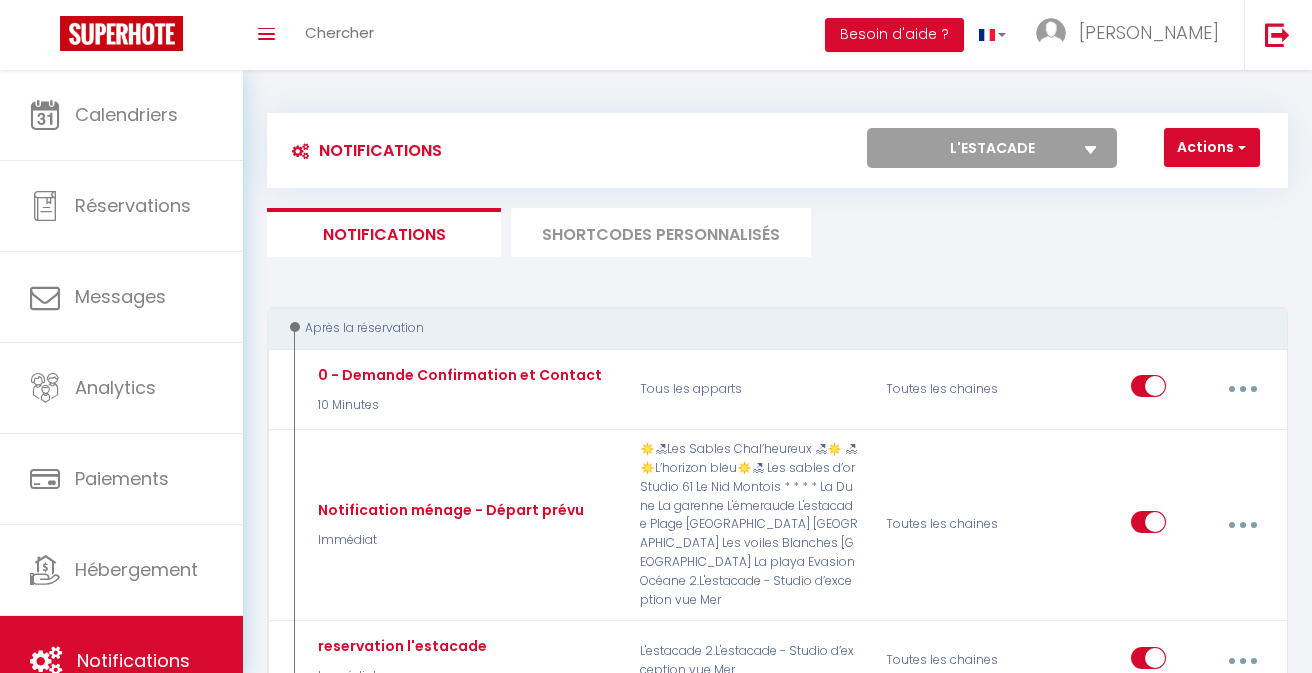 scroll, scrollTop: 0, scrollLeft: 0, axis: both 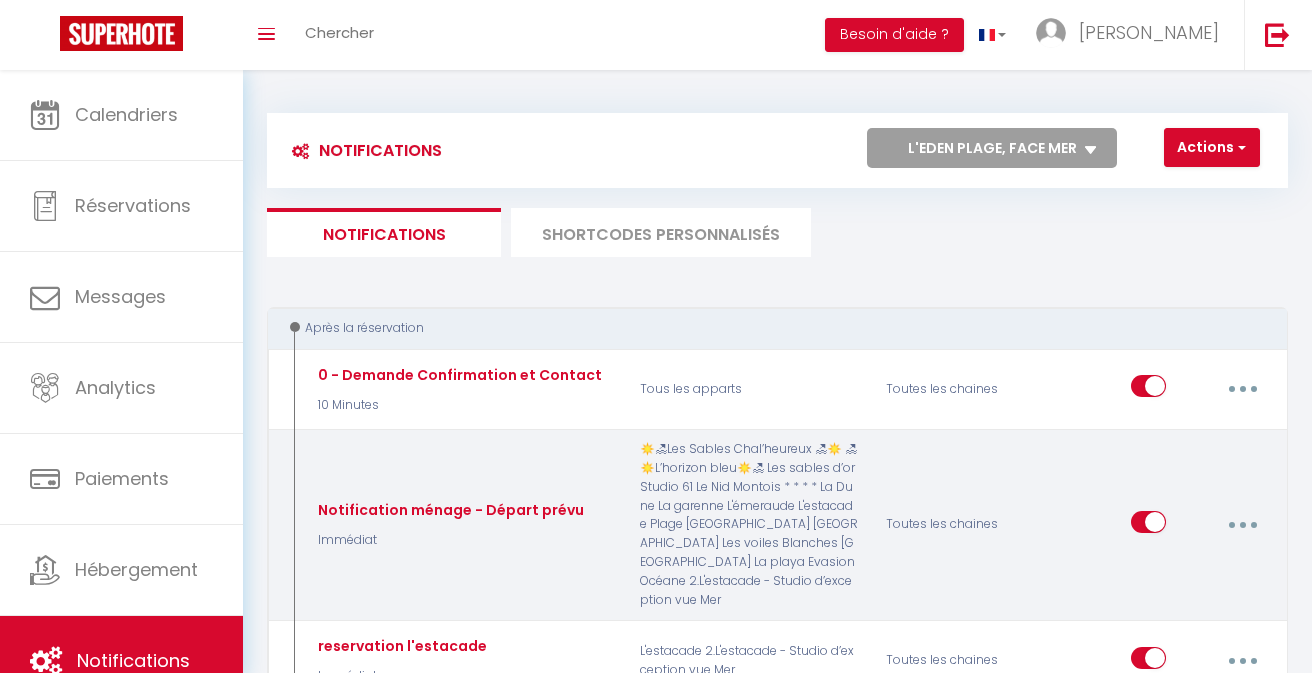select 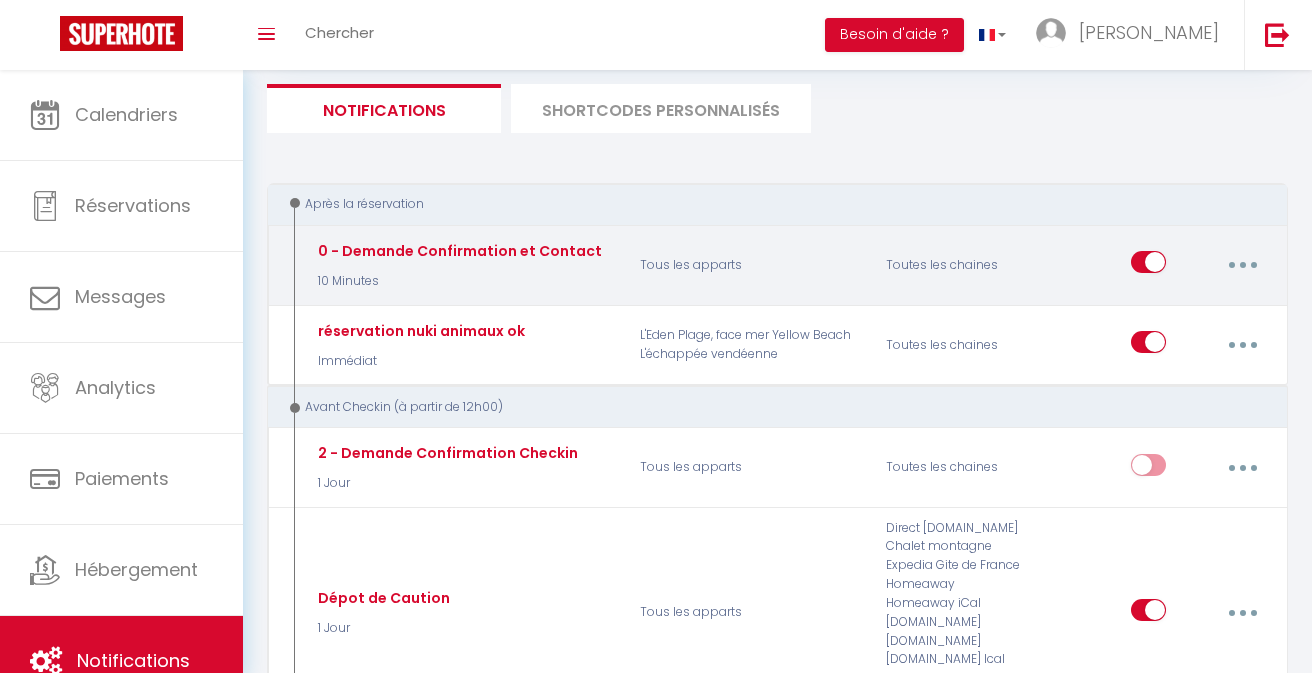 scroll, scrollTop: 128, scrollLeft: 0, axis: vertical 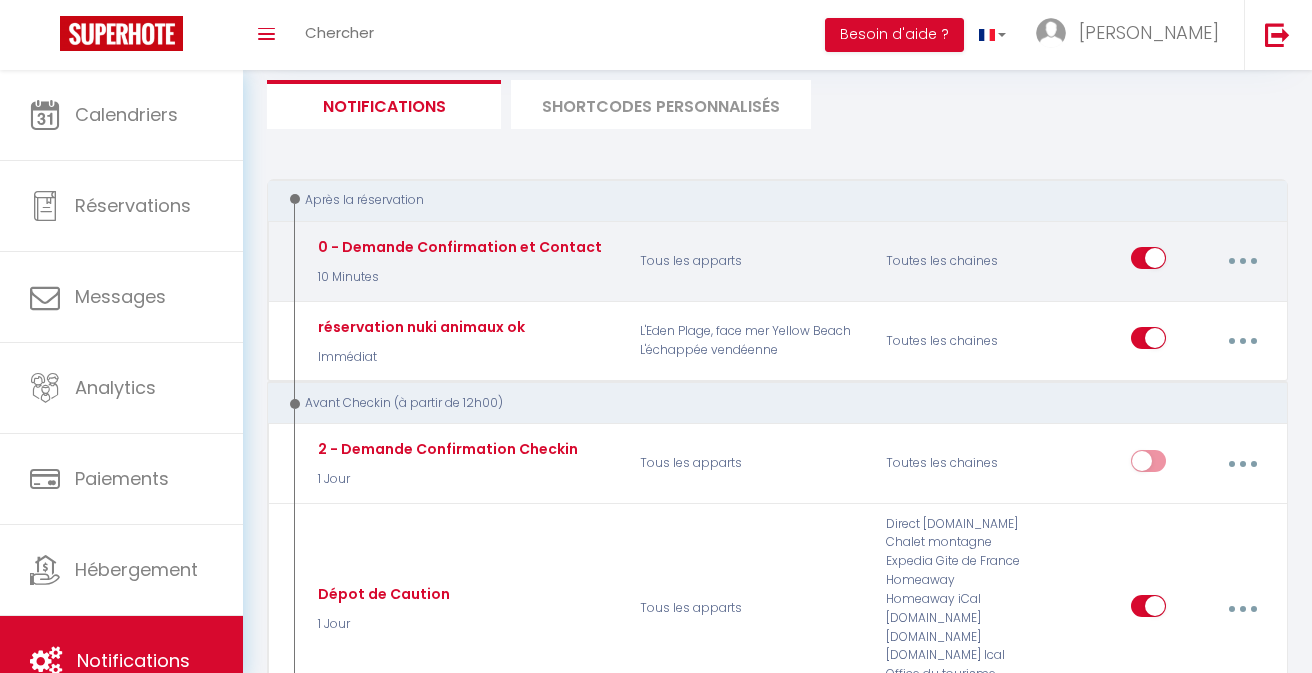 click at bounding box center (1242, 261) 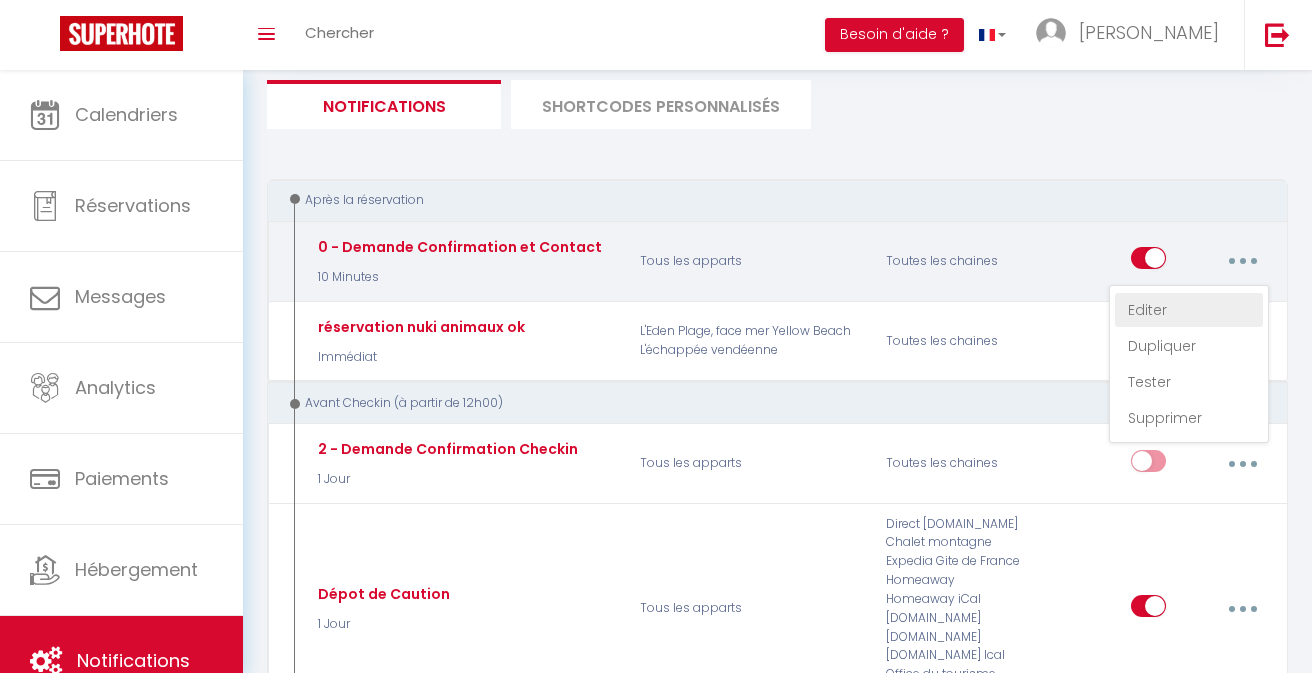 click on "Editer" at bounding box center [1189, 310] 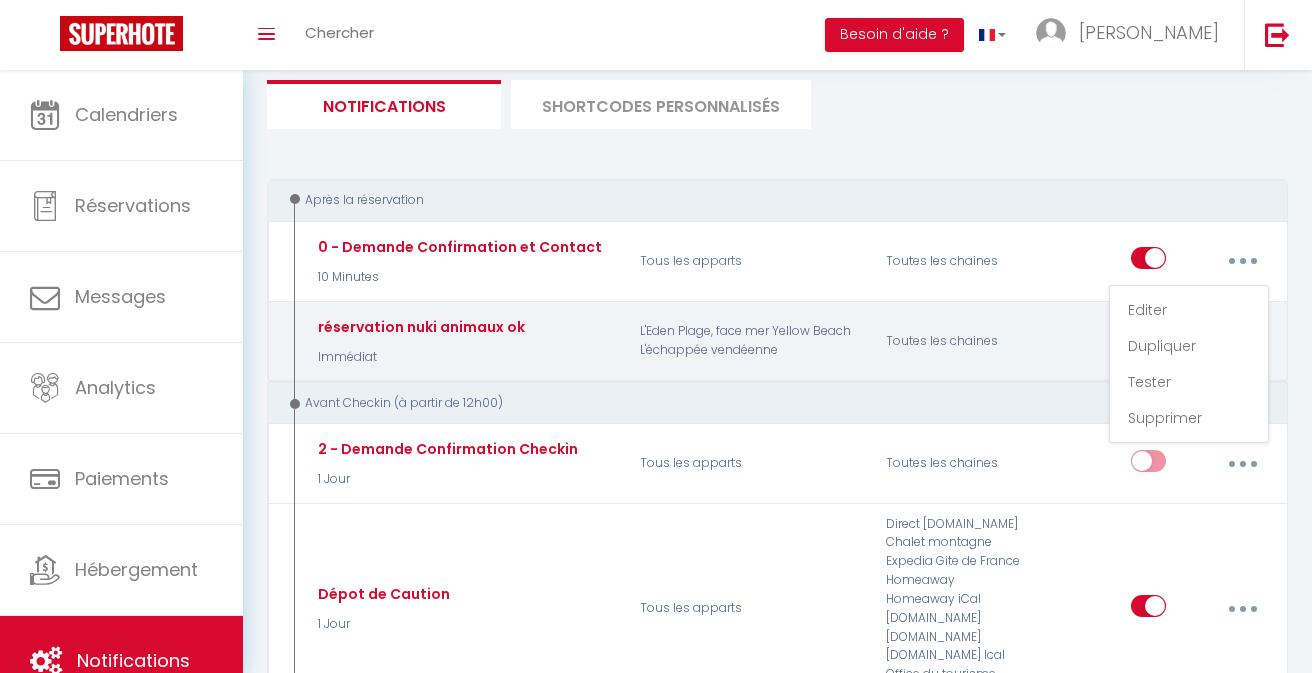 type on "0 - Demande Confirmation et Contact" 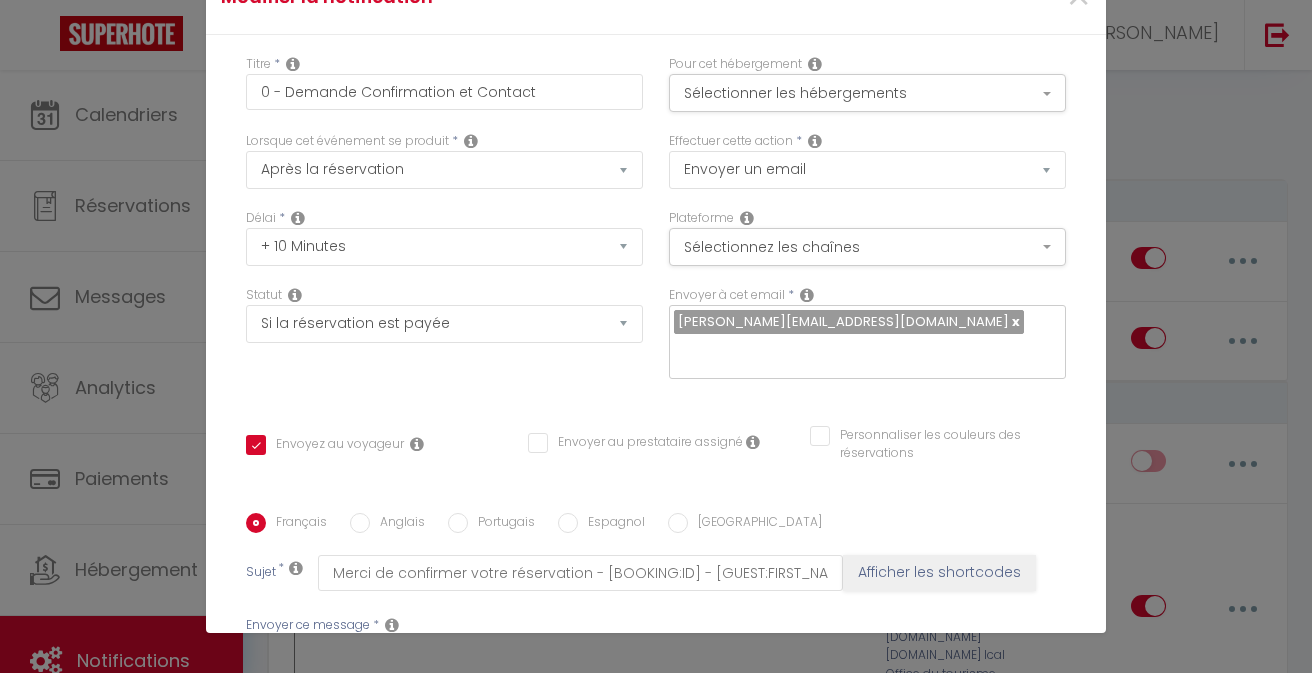 scroll, scrollTop: 80, scrollLeft: 0, axis: vertical 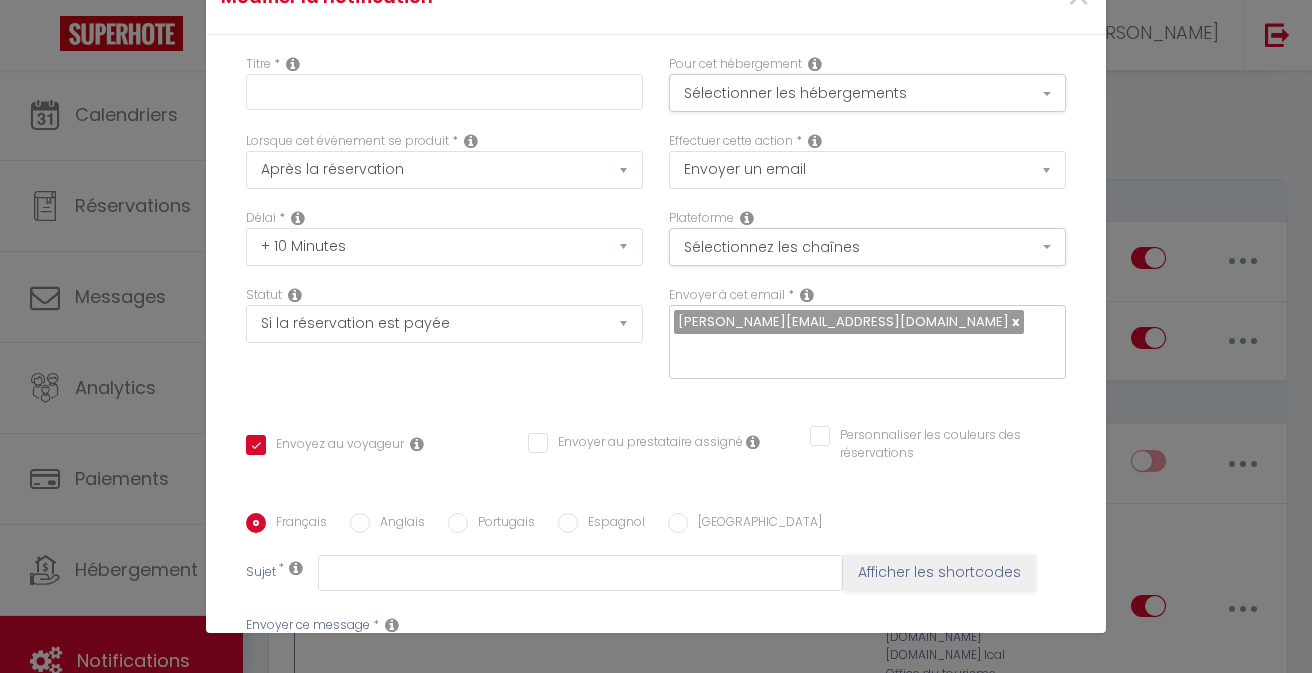 type on "0 - Demande Confirmation et Contact" 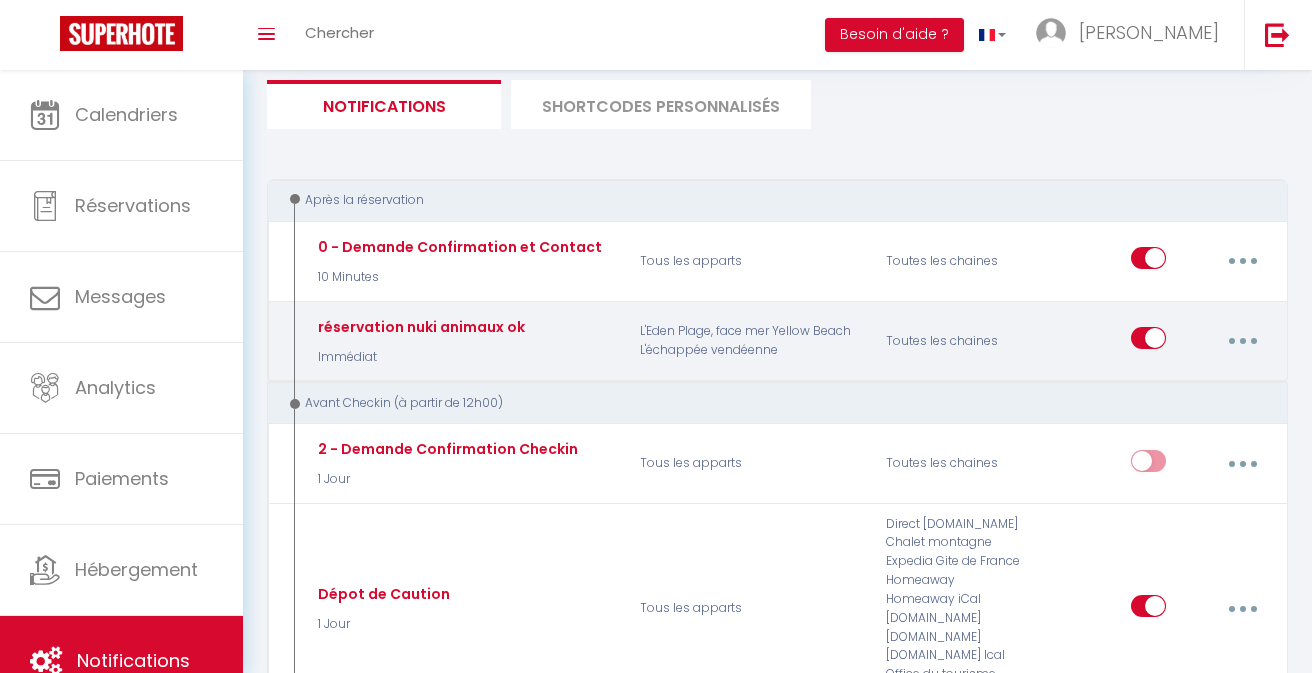 click at bounding box center (1242, 341) 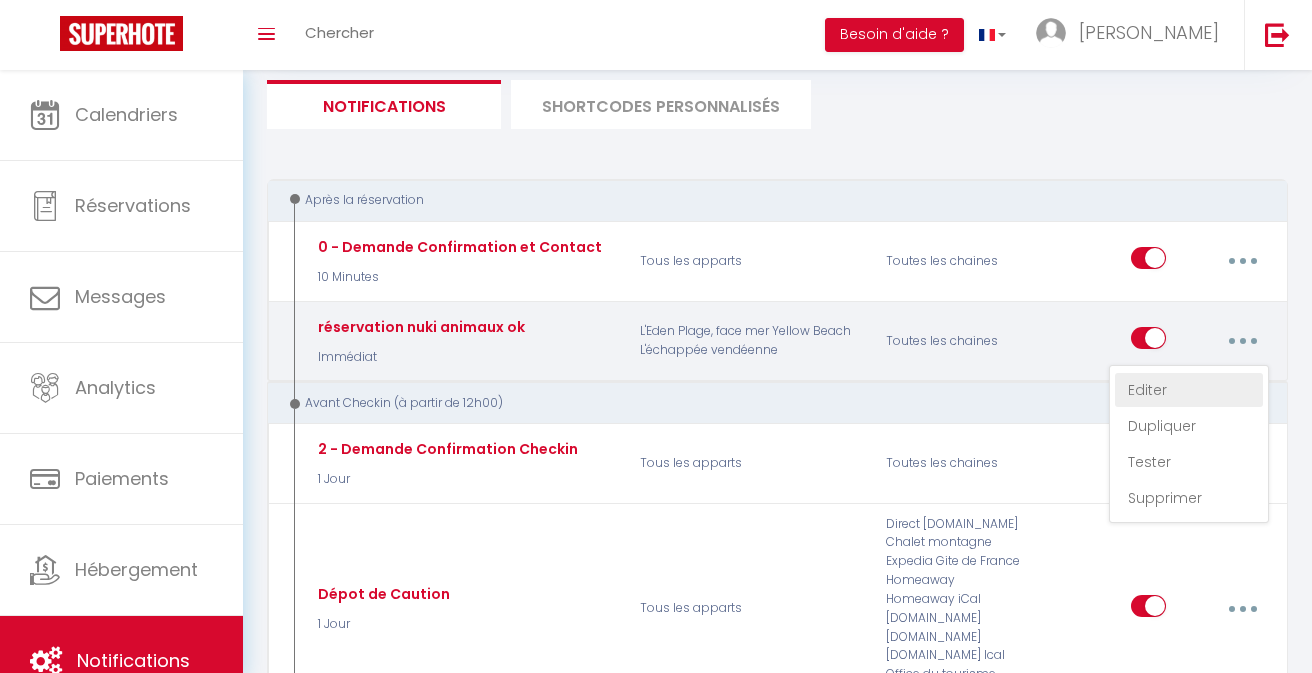 click on "Editer" at bounding box center [1189, 390] 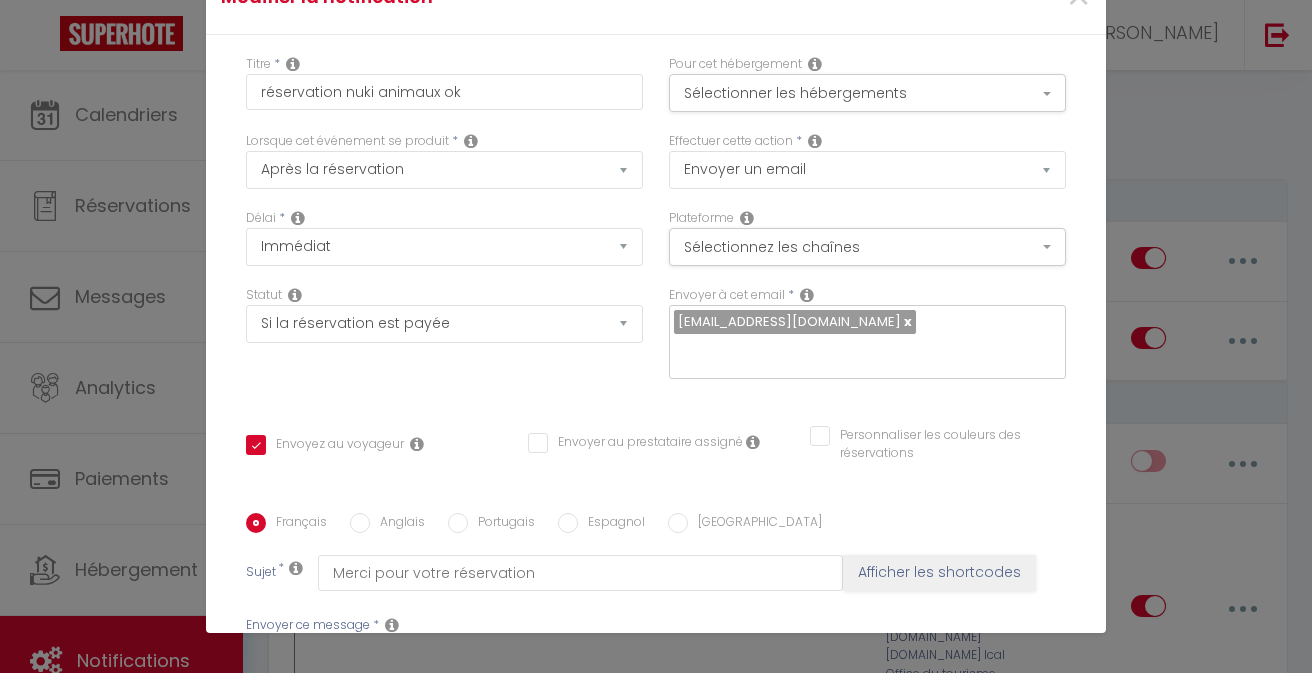 scroll, scrollTop: 838, scrollLeft: 0, axis: vertical 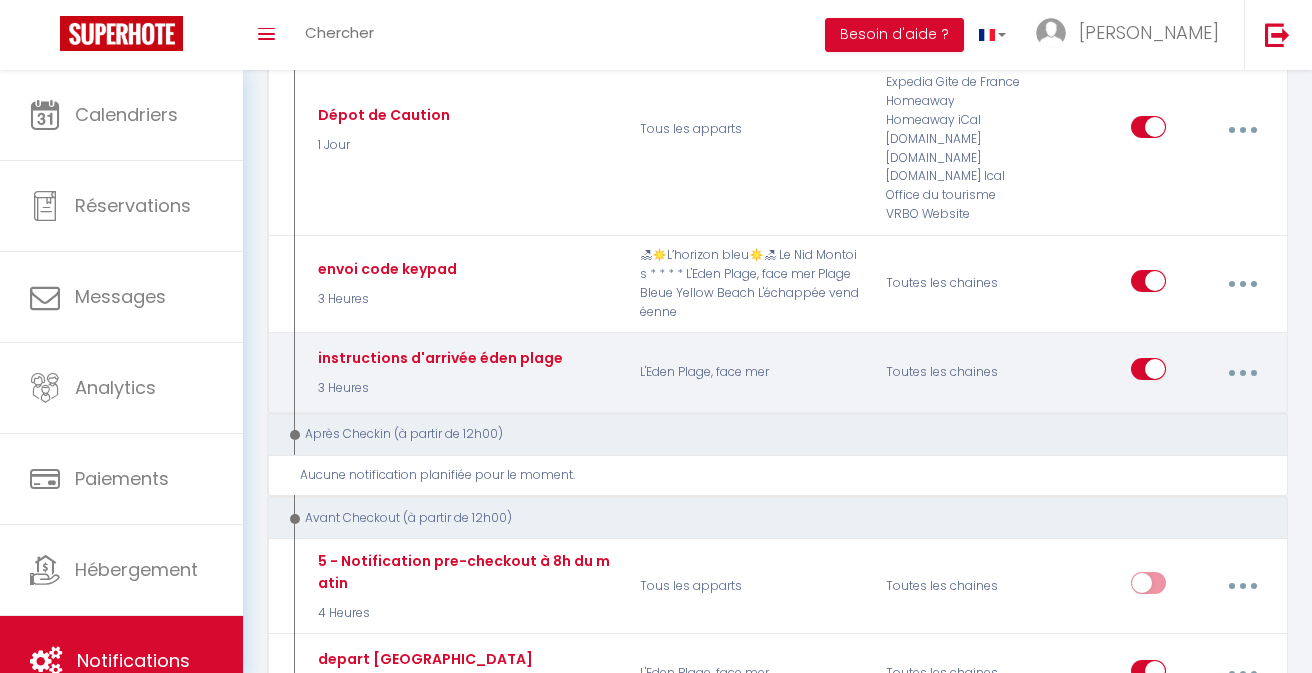 click at bounding box center [1242, 372] 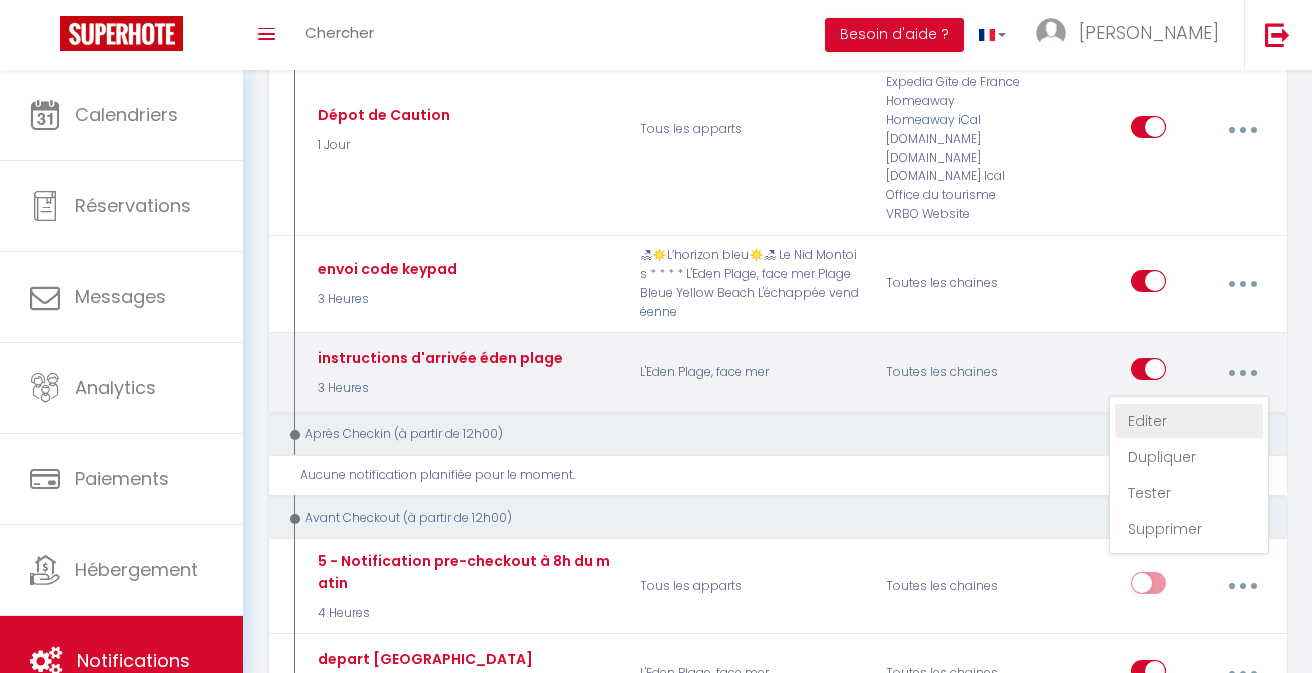 click on "Editer" at bounding box center (1189, 421) 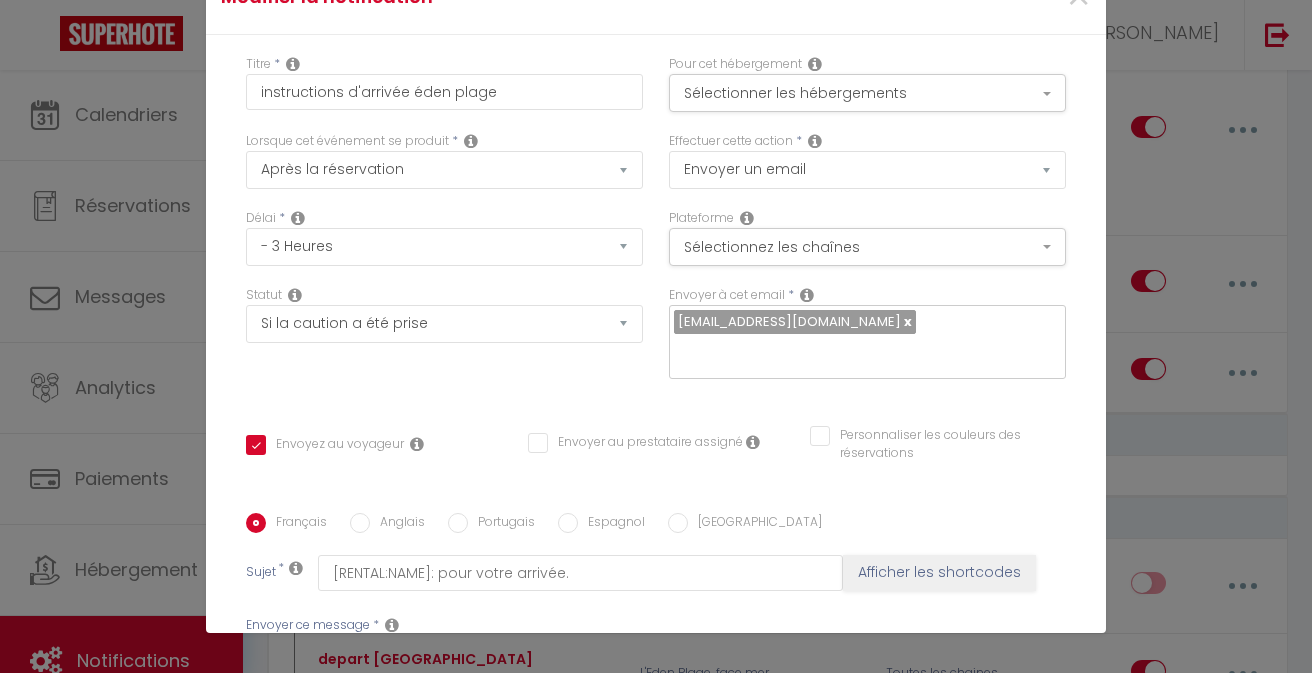 scroll, scrollTop: 274, scrollLeft: 0, axis: vertical 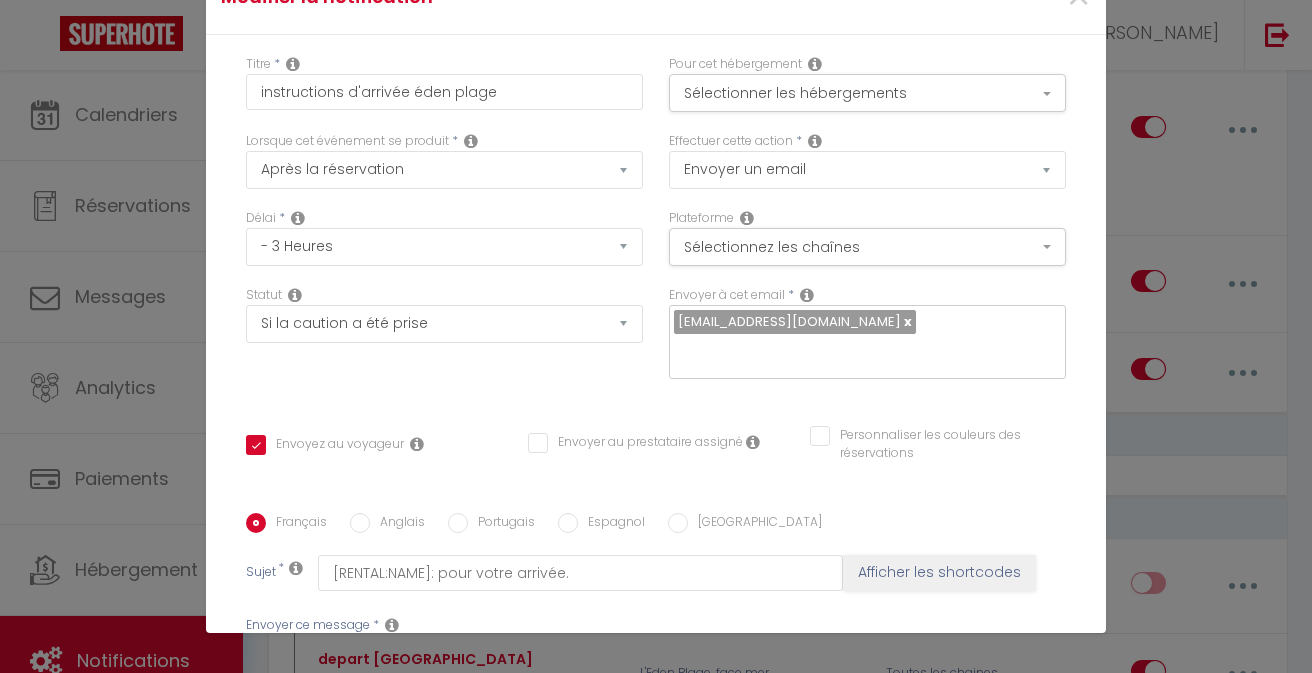 click on "Mettre à jour" at bounding box center (700, 1015) 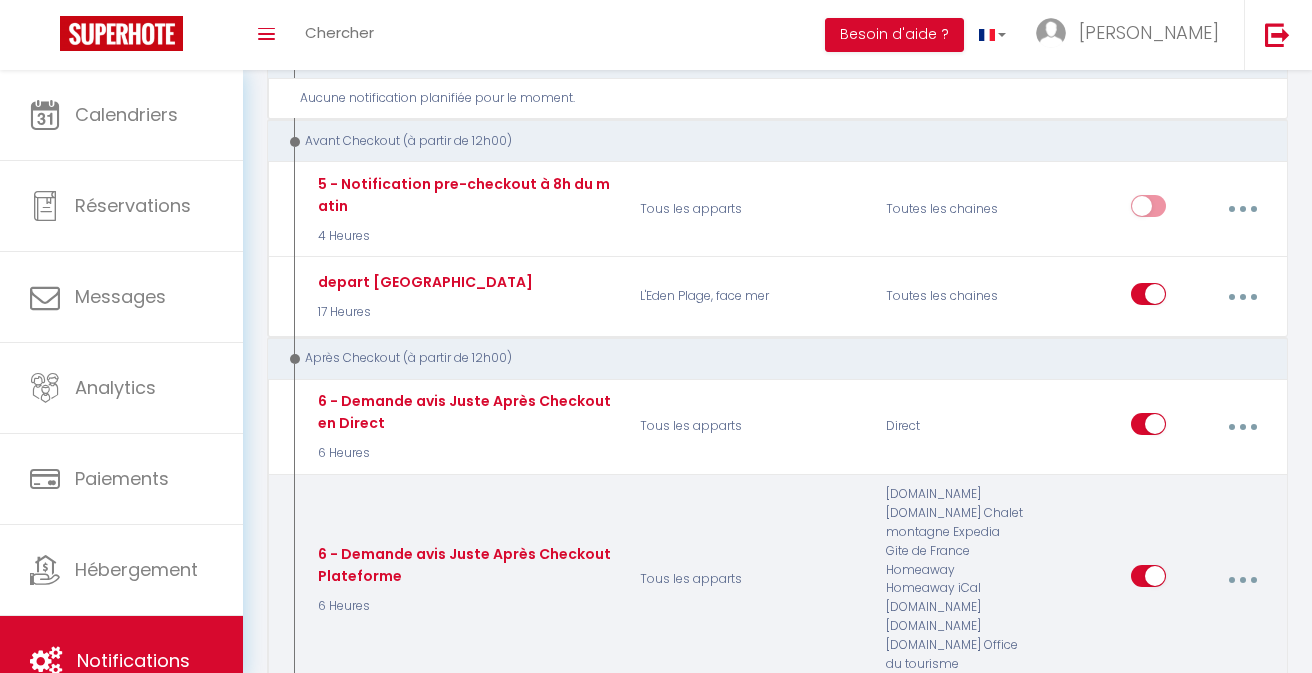 scroll, scrollTop: 954, scrollLeft: 0, axis: vertical 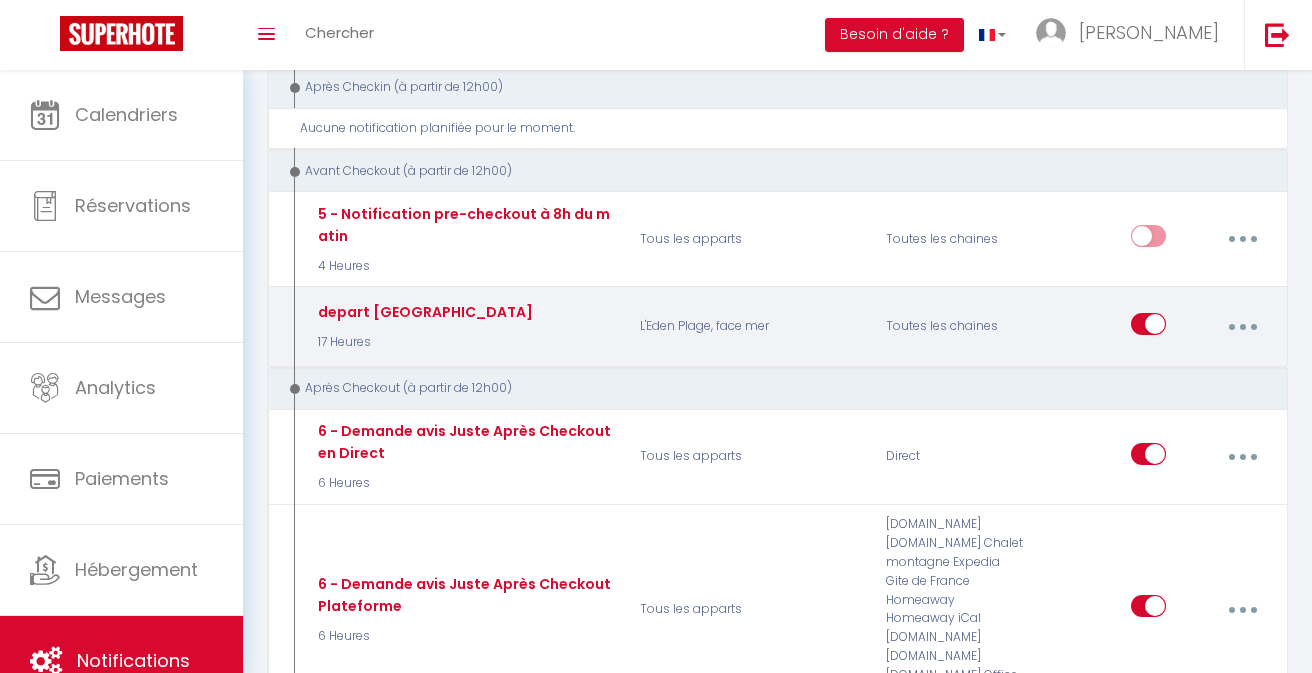 click at bounding box center (1242, 327) 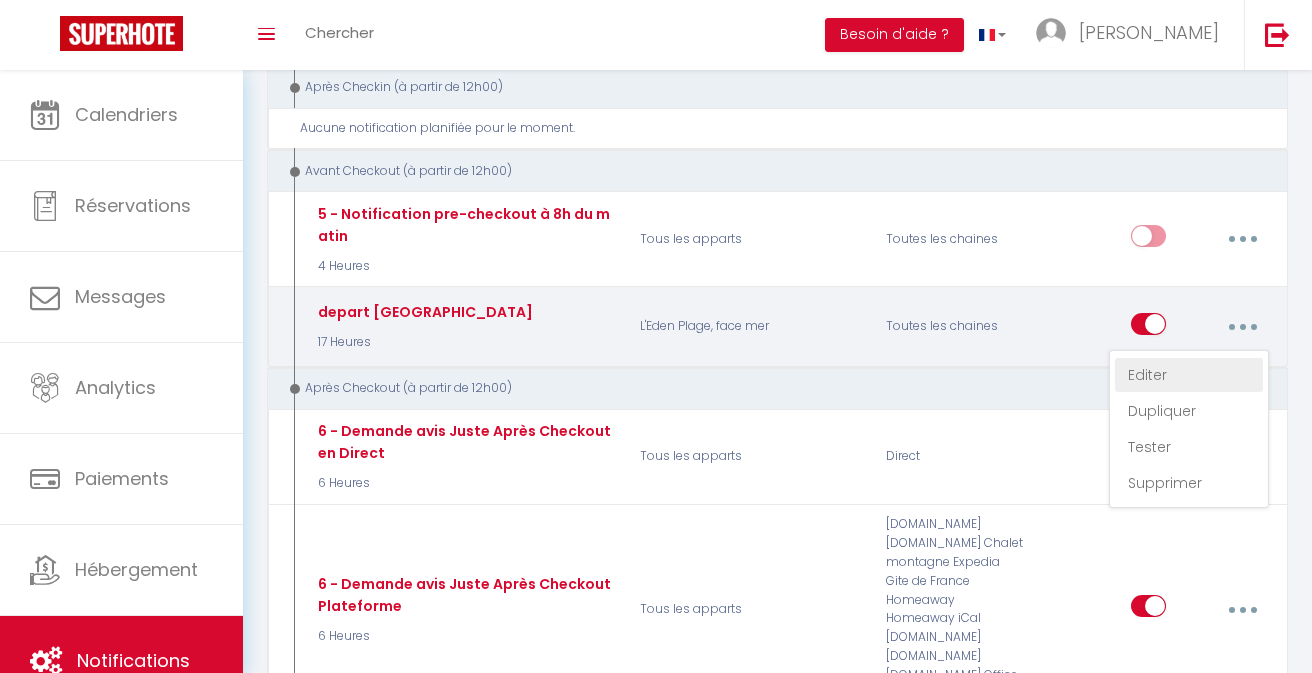 click on "Editer" at bounding box center (1189, 375) 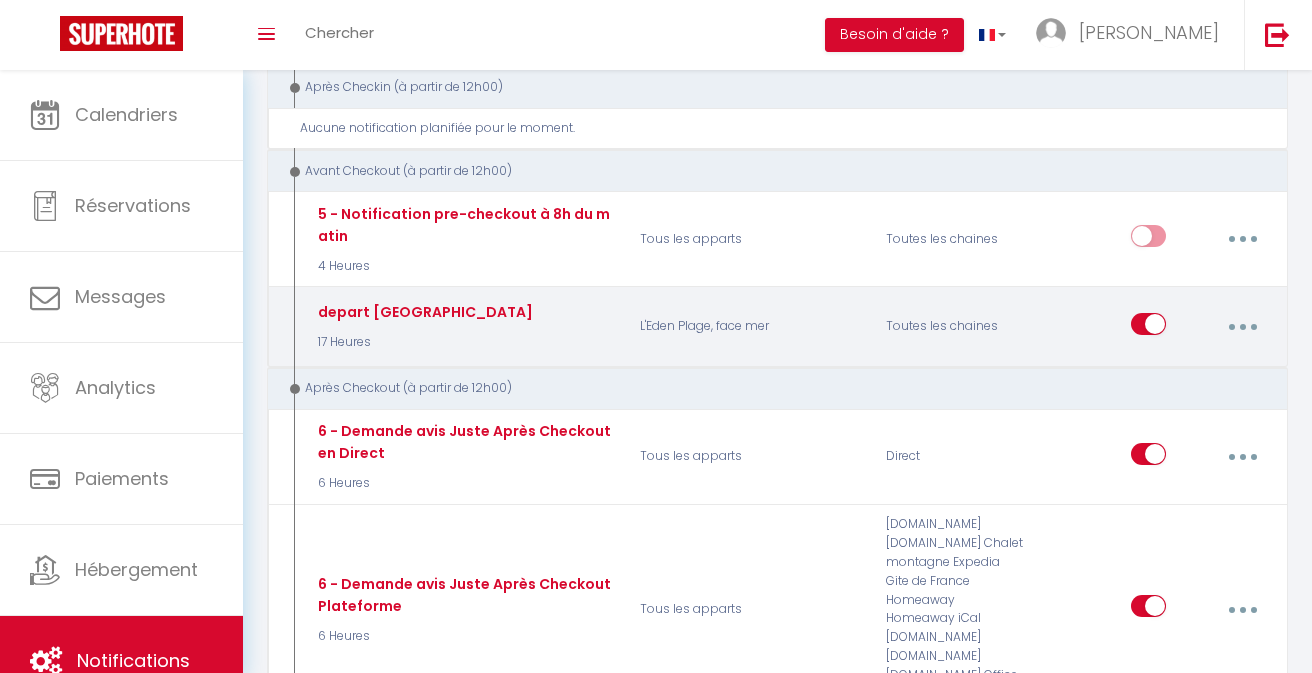 type on "depart [GEOGRAPHIC_DATA]" 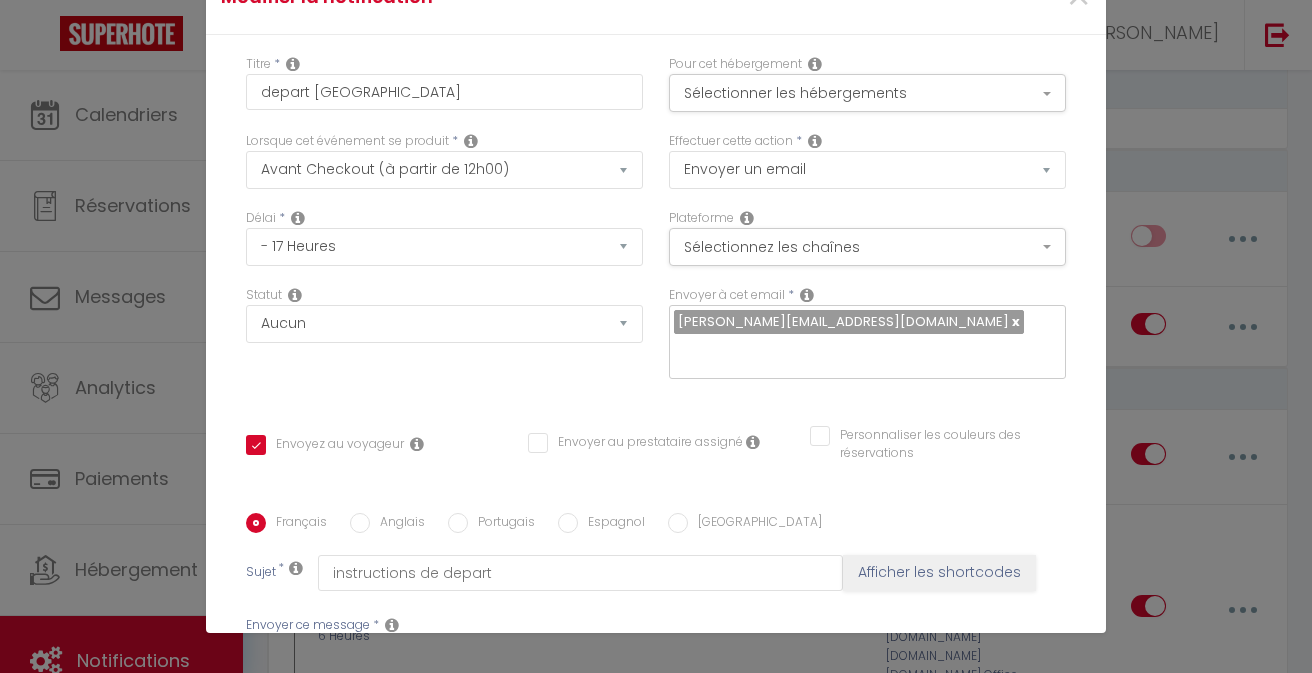 scroll, scrollTop: 84, scrollLeft: 0, axis: vertical 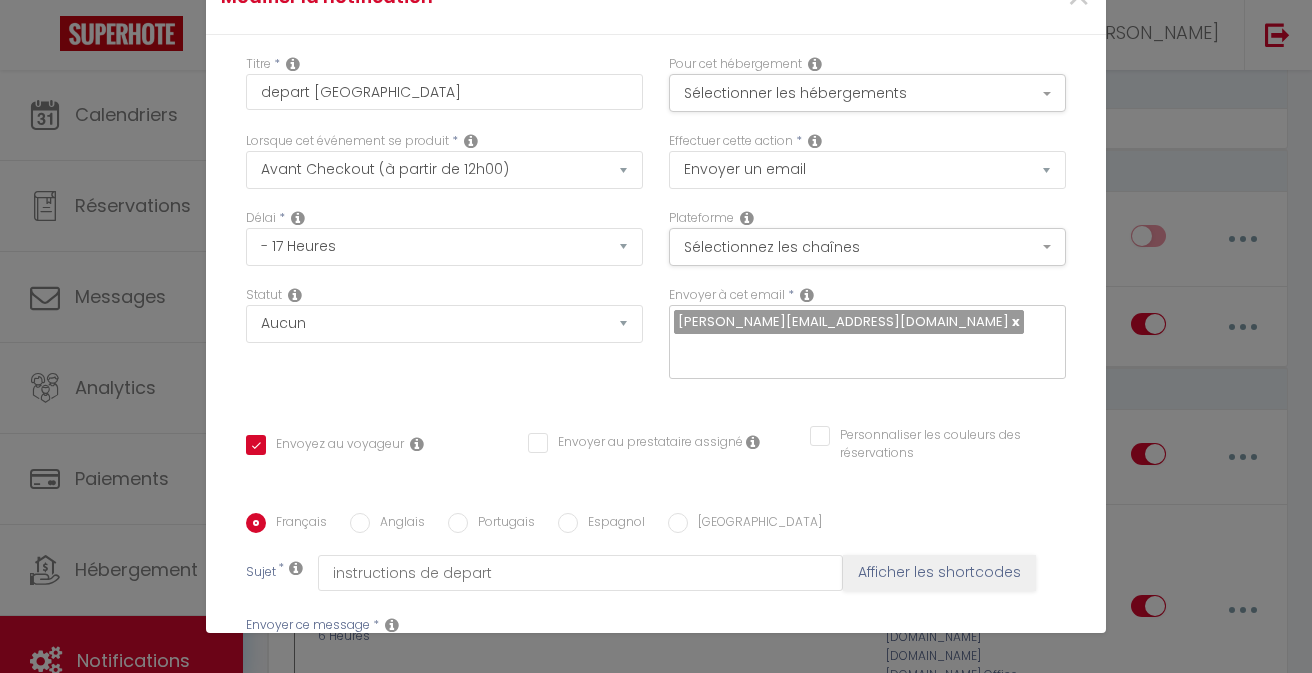 click on "Mettre à jour" at bounding box center [700, 1015] 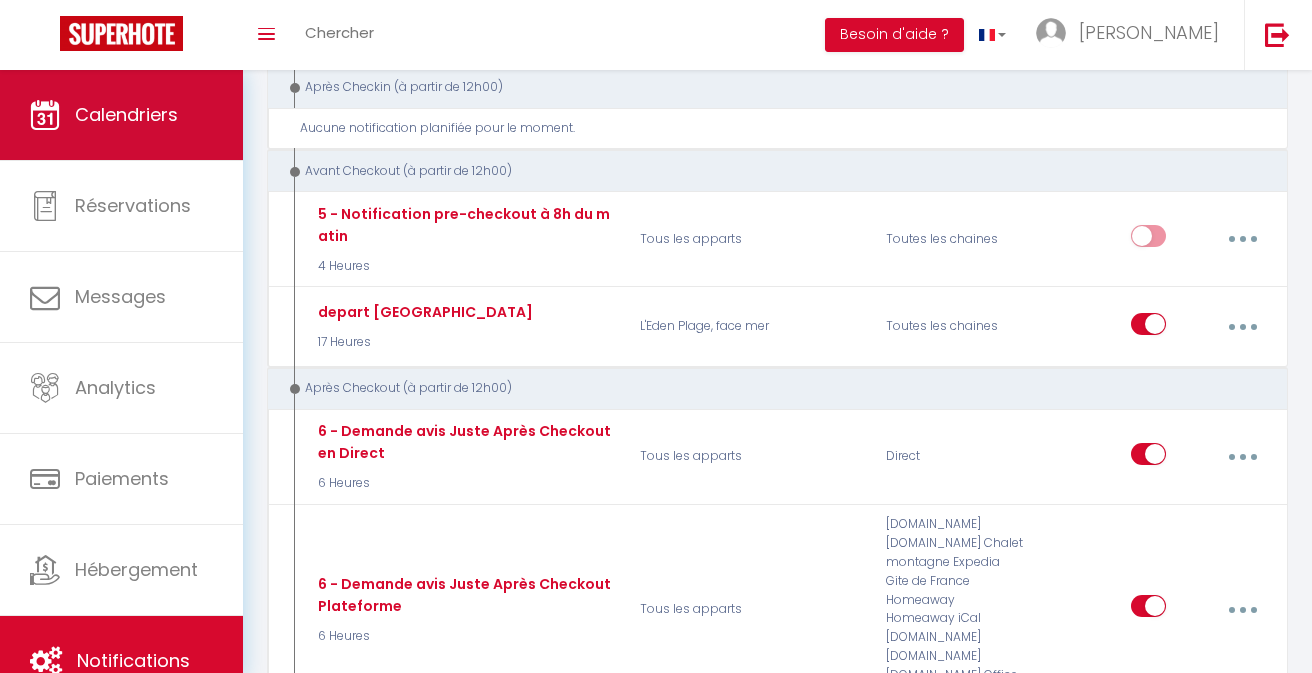 click on "Calendriers" at bounding box center (121, 115) 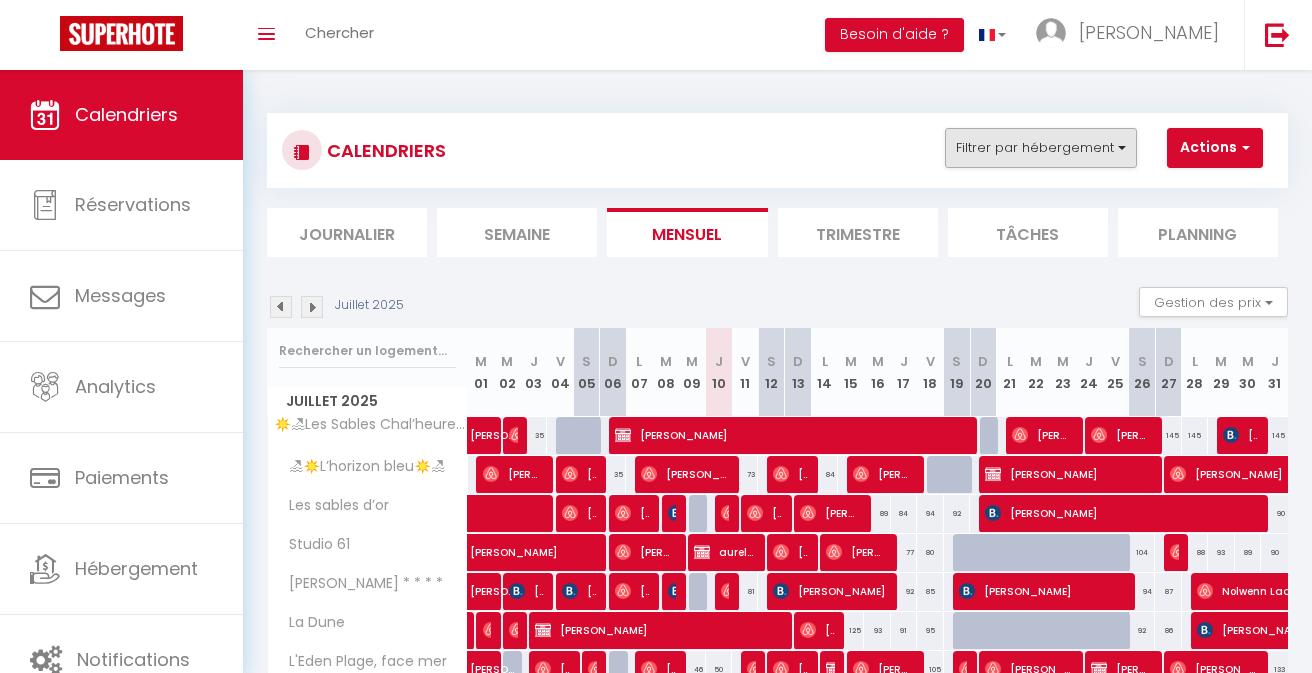 click on "Filtrer par hébergement" at bounding box center [1041, 148] 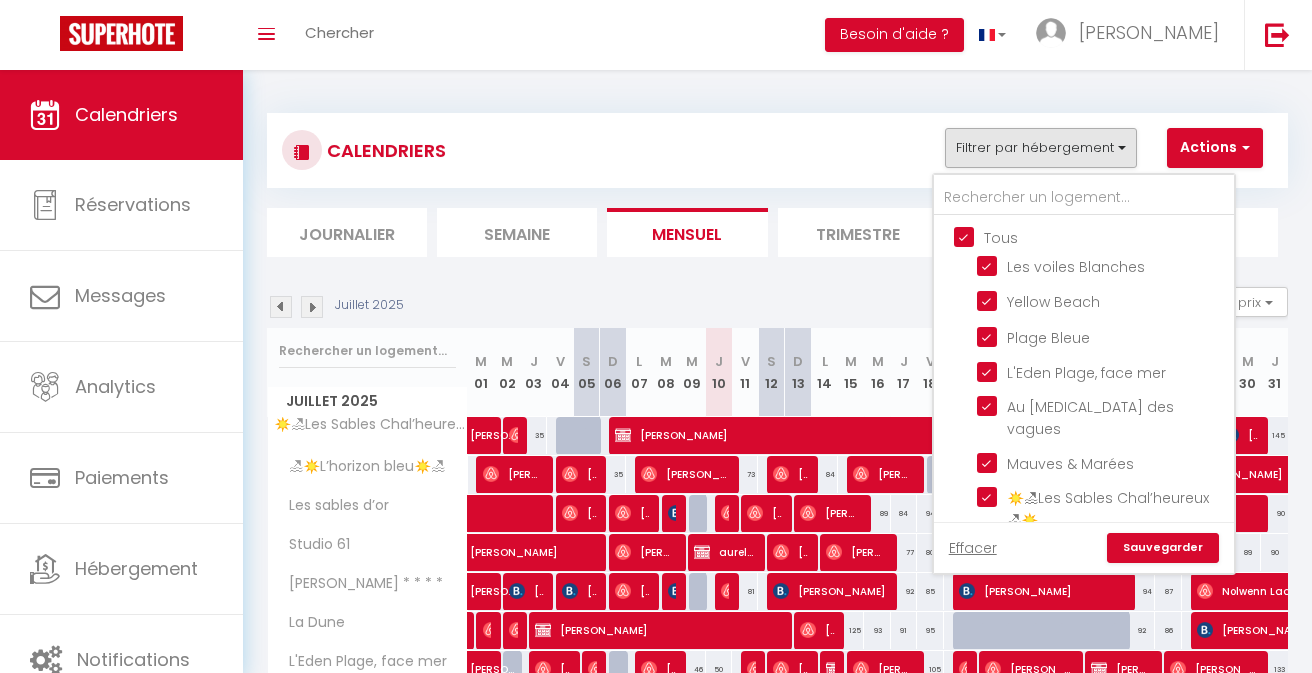 click on "Tous" at bounding box center [1104, 236] 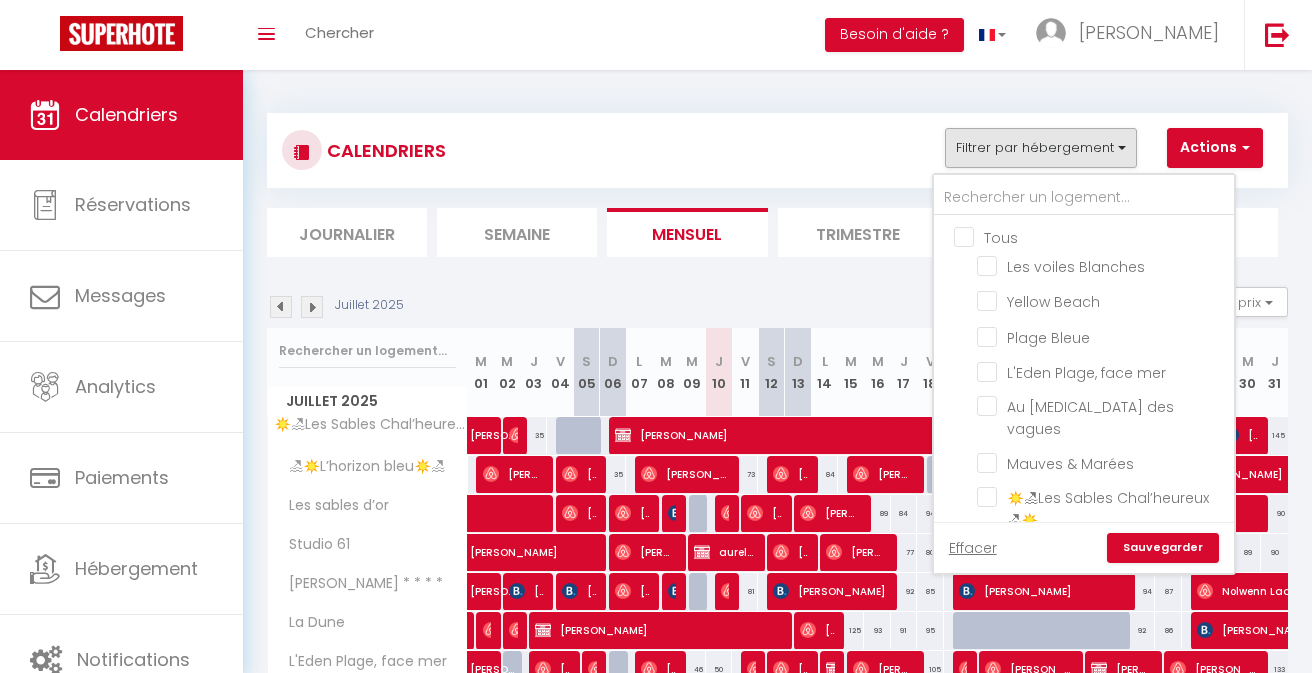 checkbox on "false" 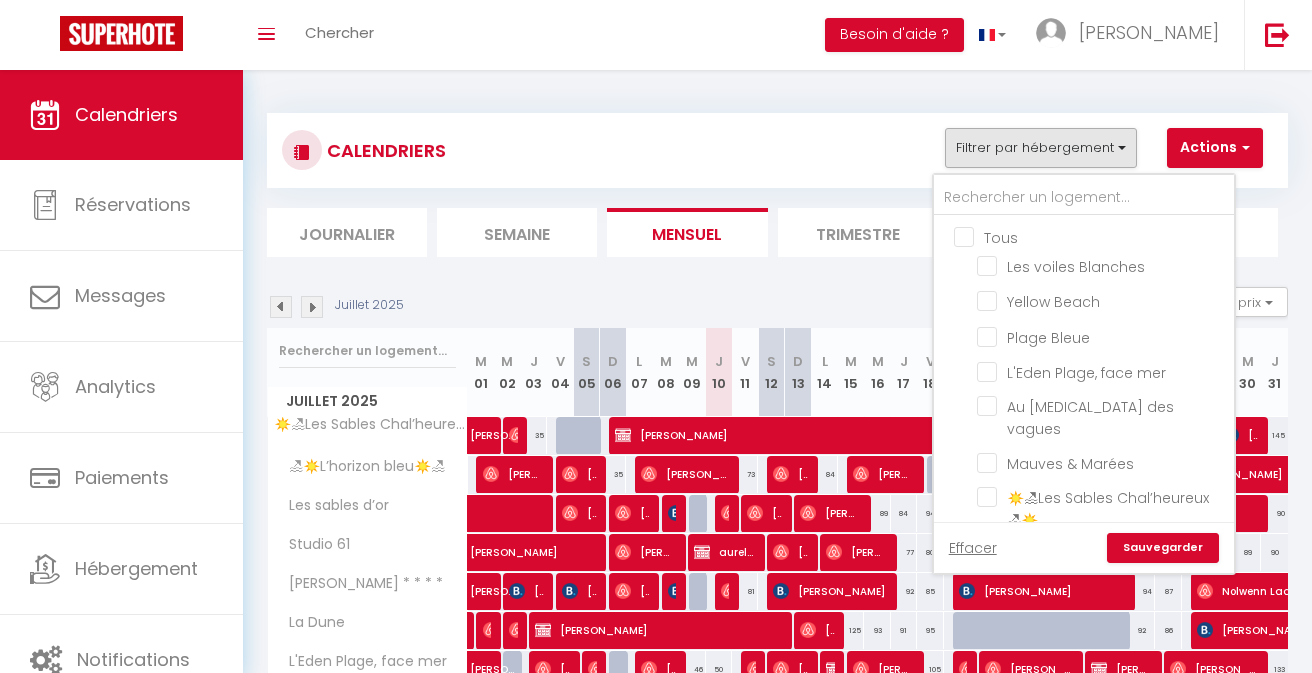 checkbox on "false" 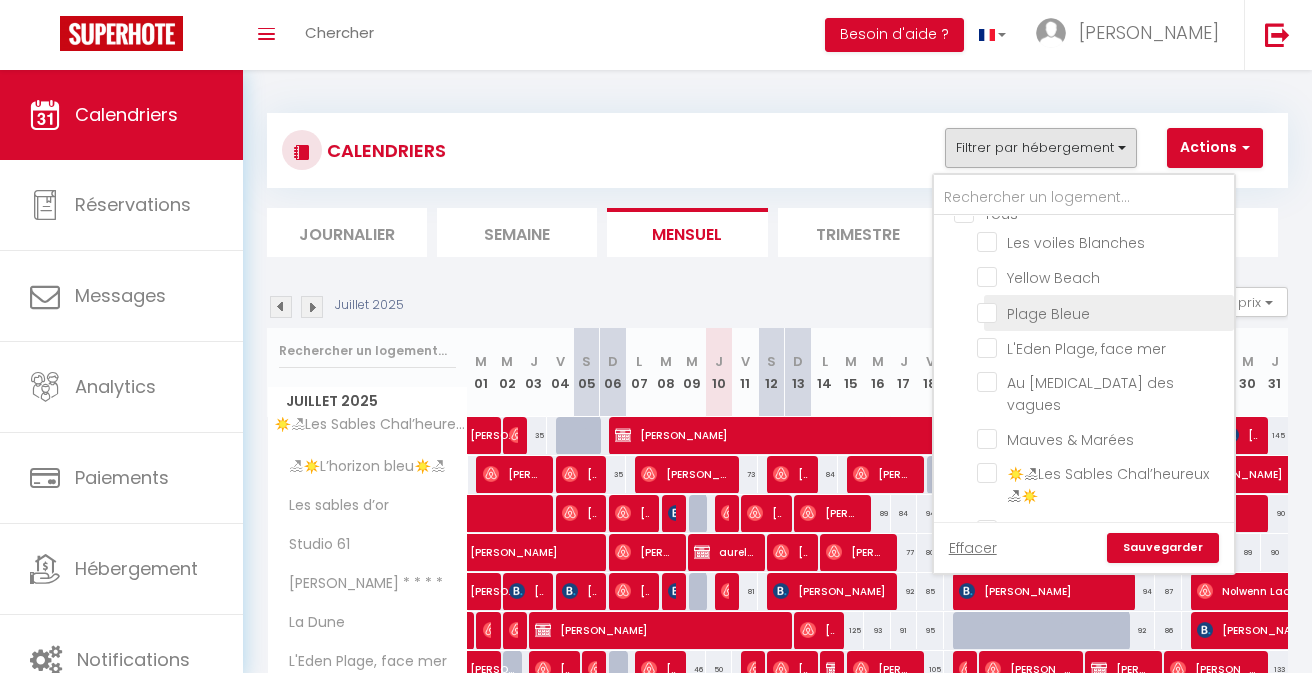 scroll, scrollTop: 29, scrollLeft: 0, axis: vertical 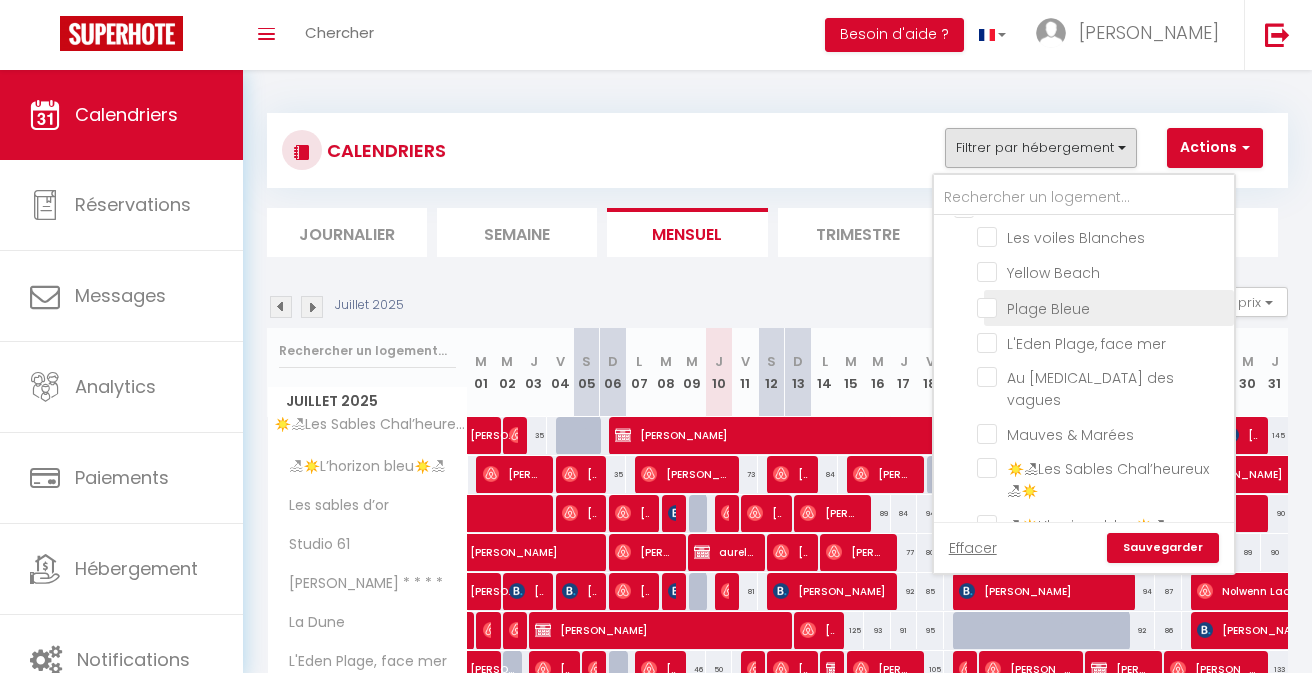 click on "L'Eden Plage, face mer" at bounding box center [1102, 342] 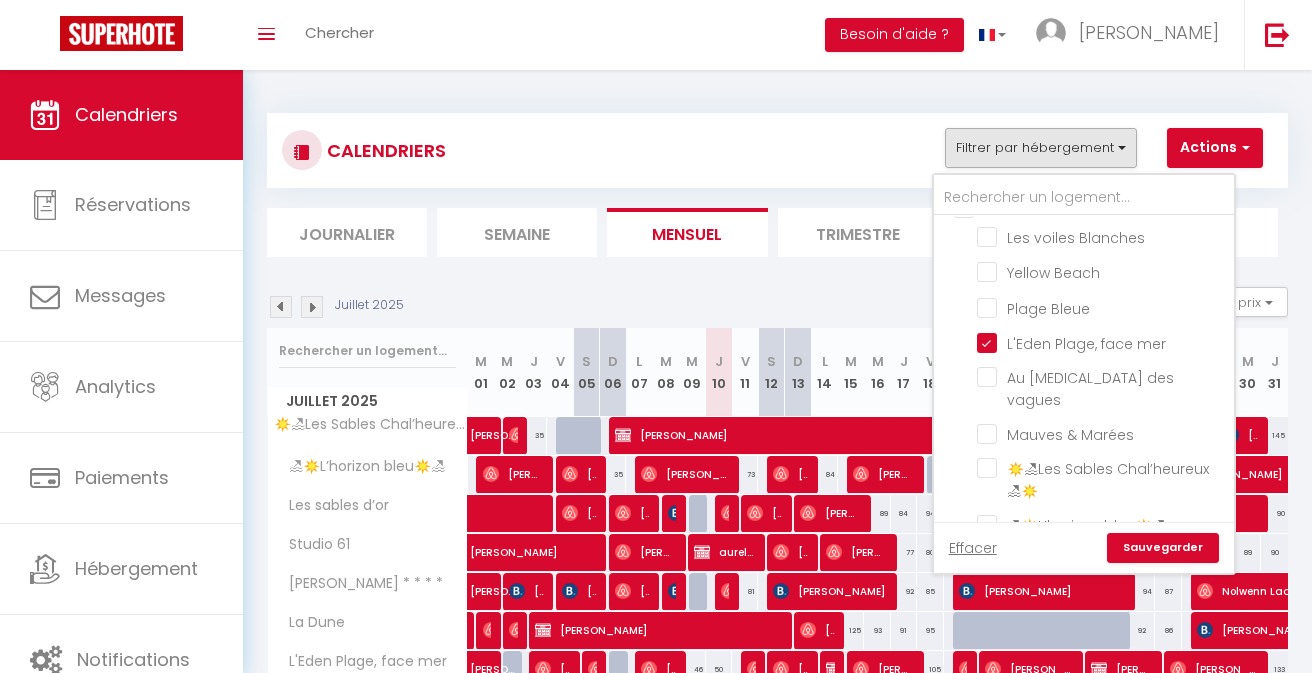click on "Sauvegarder" at bounding box center [1163, 548] 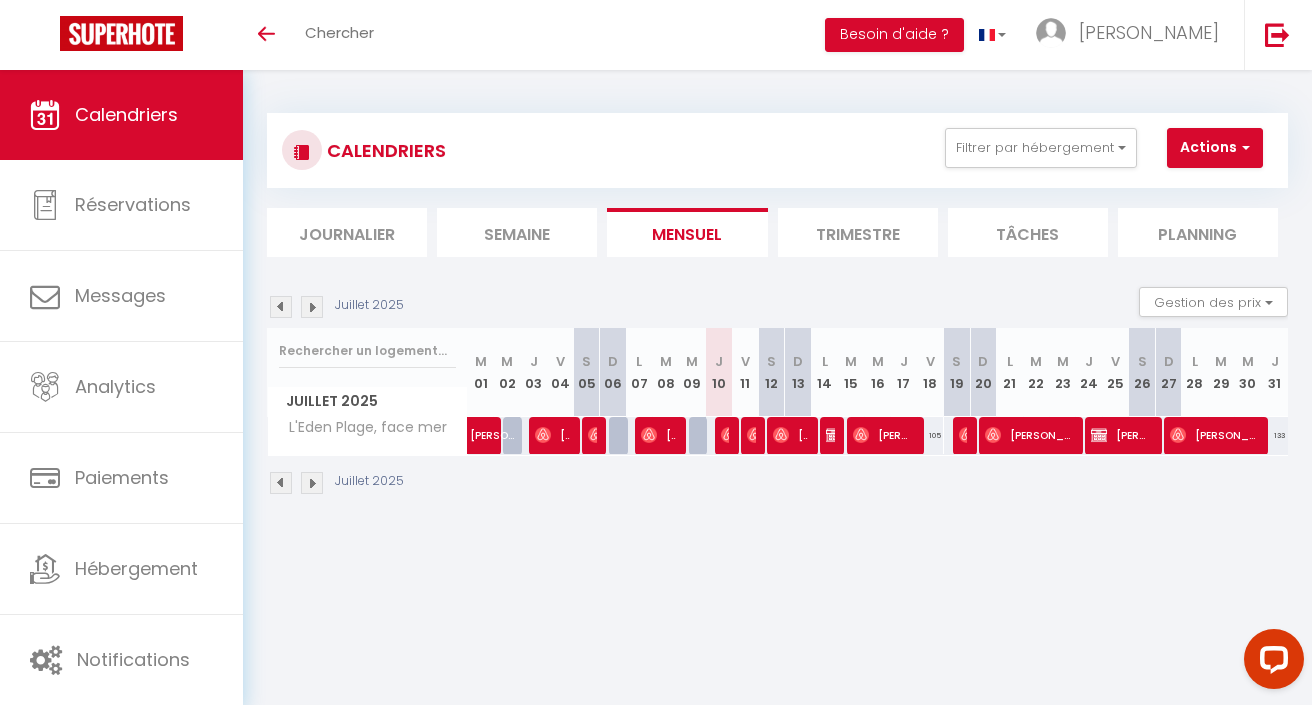 scroll, scrollTop: 0, scrollLeft: 0, axis: both 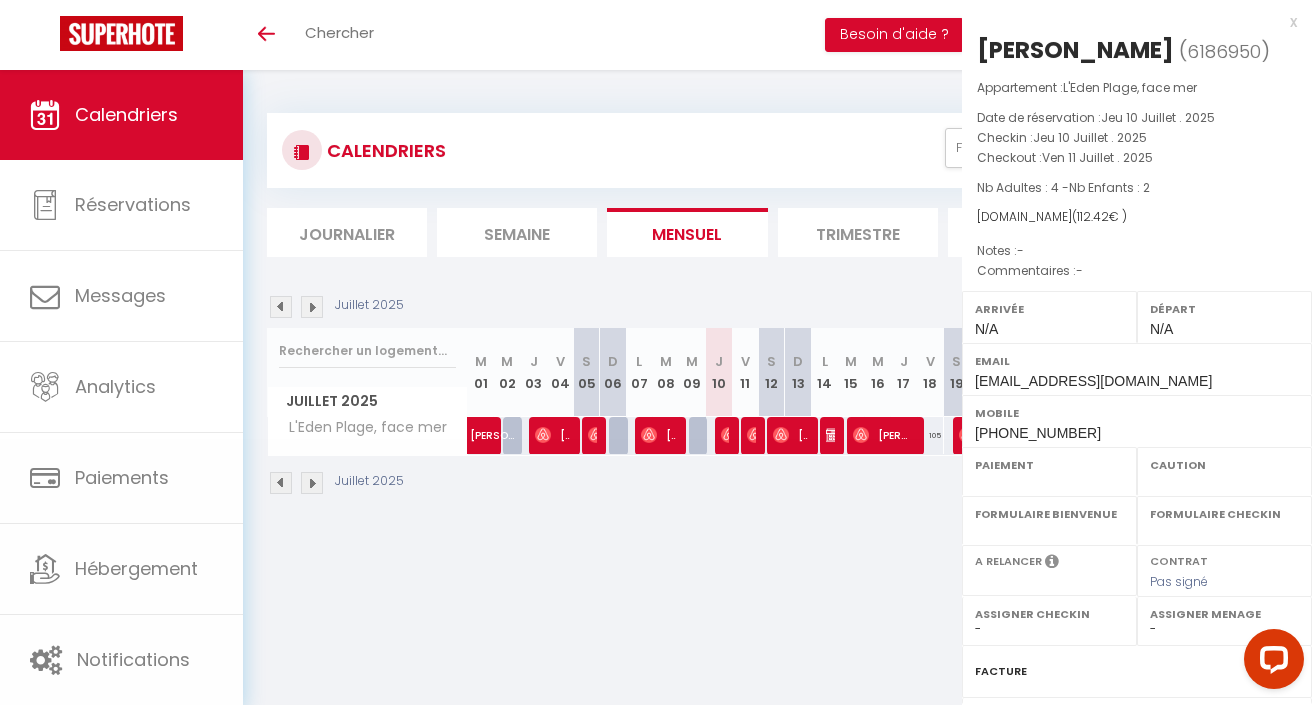 select on "OK" 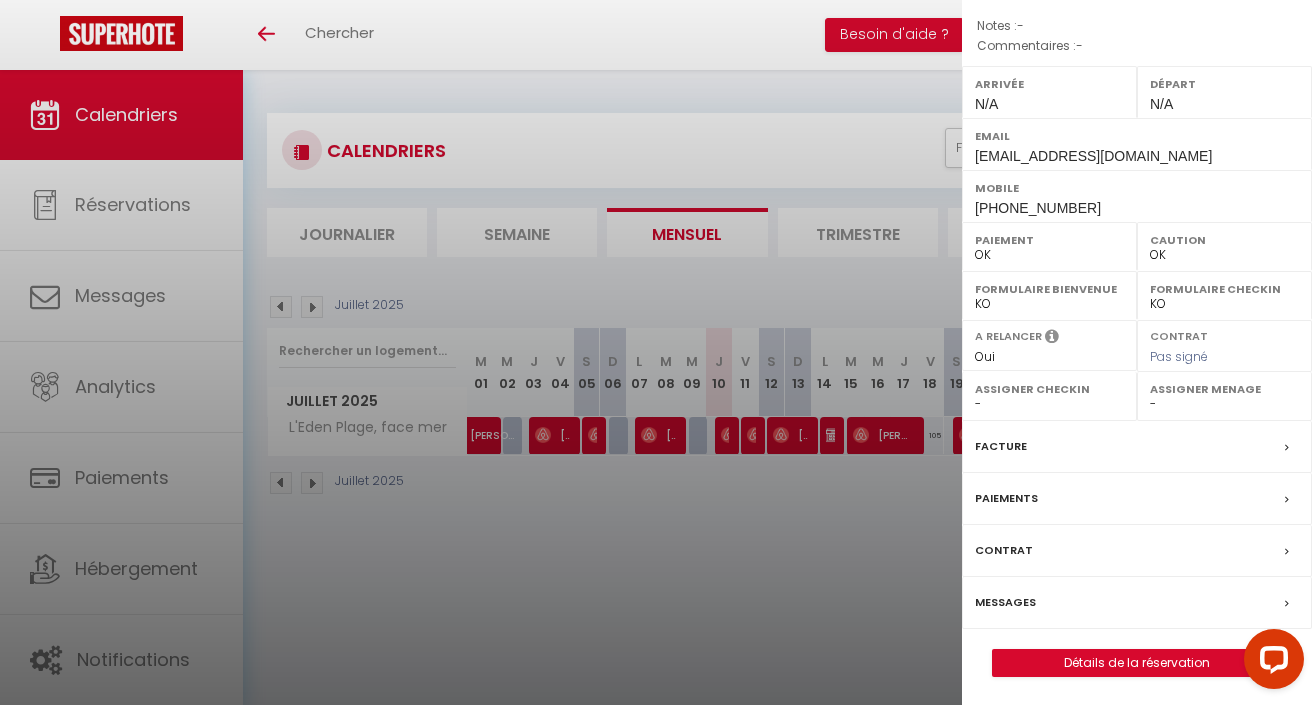 scroll, scrollTop: 221, scrollLeft: 0, axis: vertical 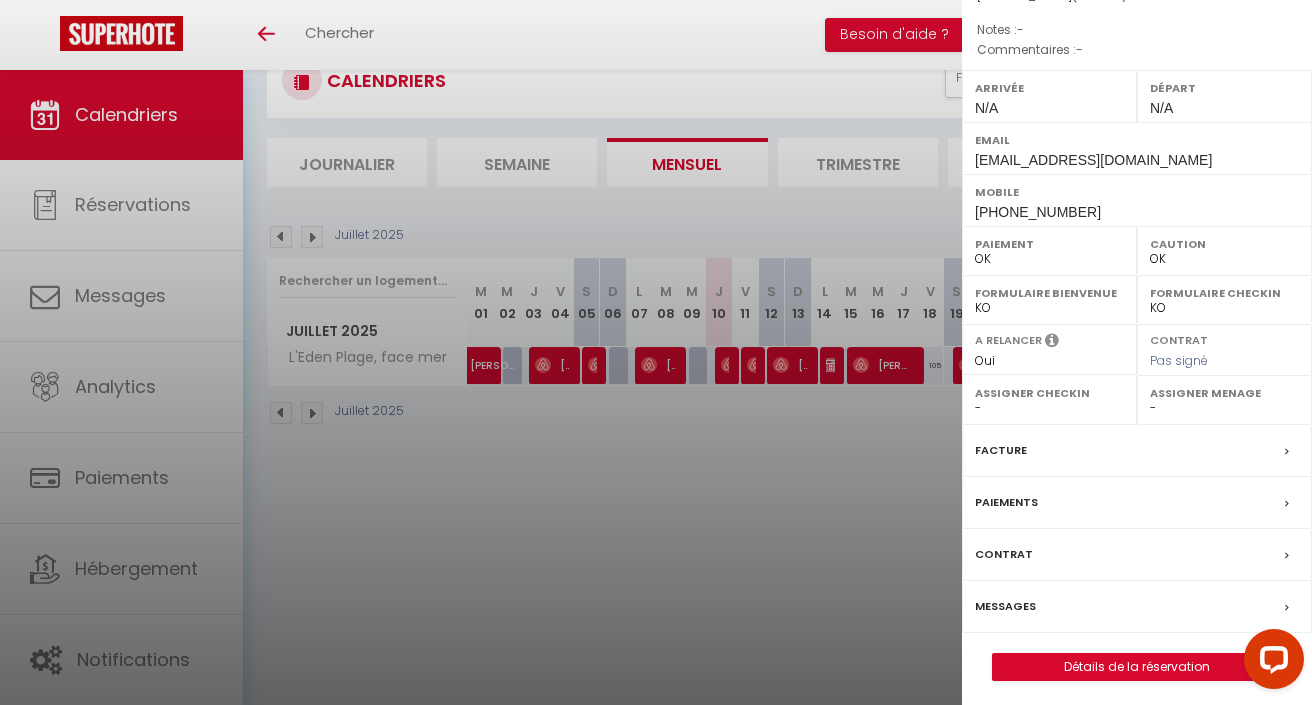click on "Messages" at bounding box center (1005, 606) 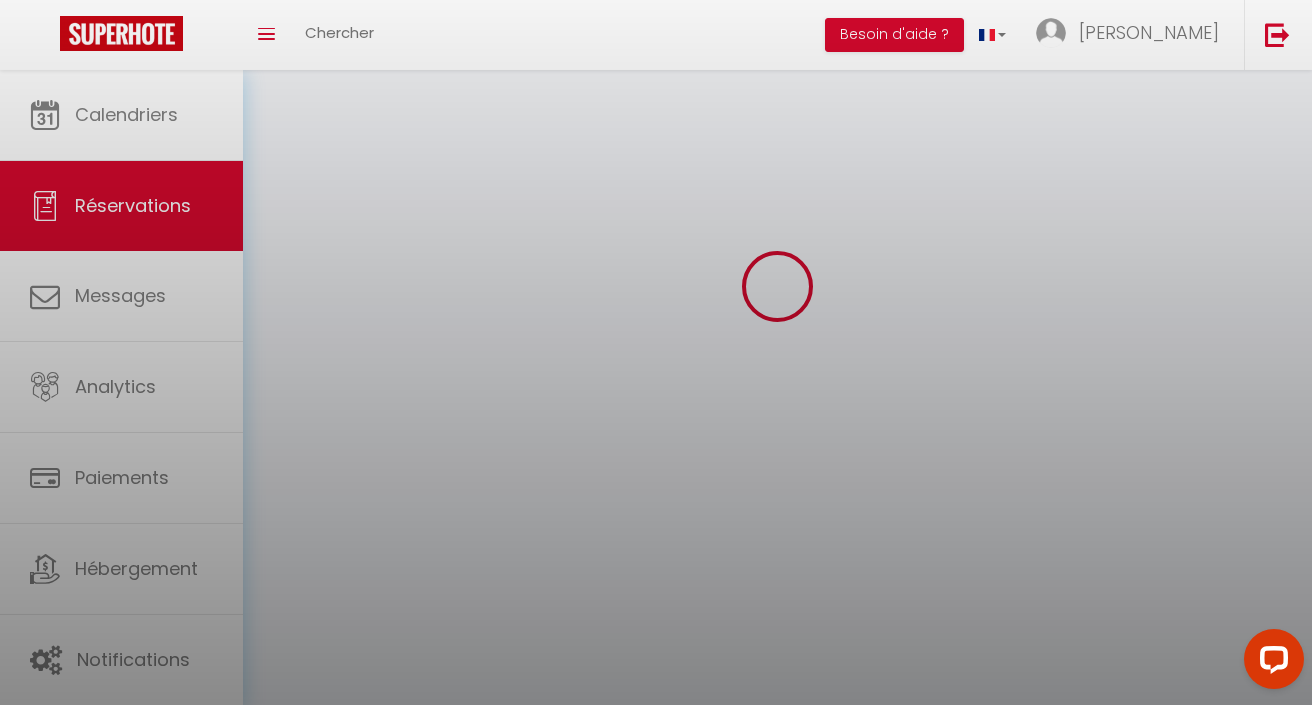 scroll, scrollTop: 0, scrollLeft: 0, axis: both 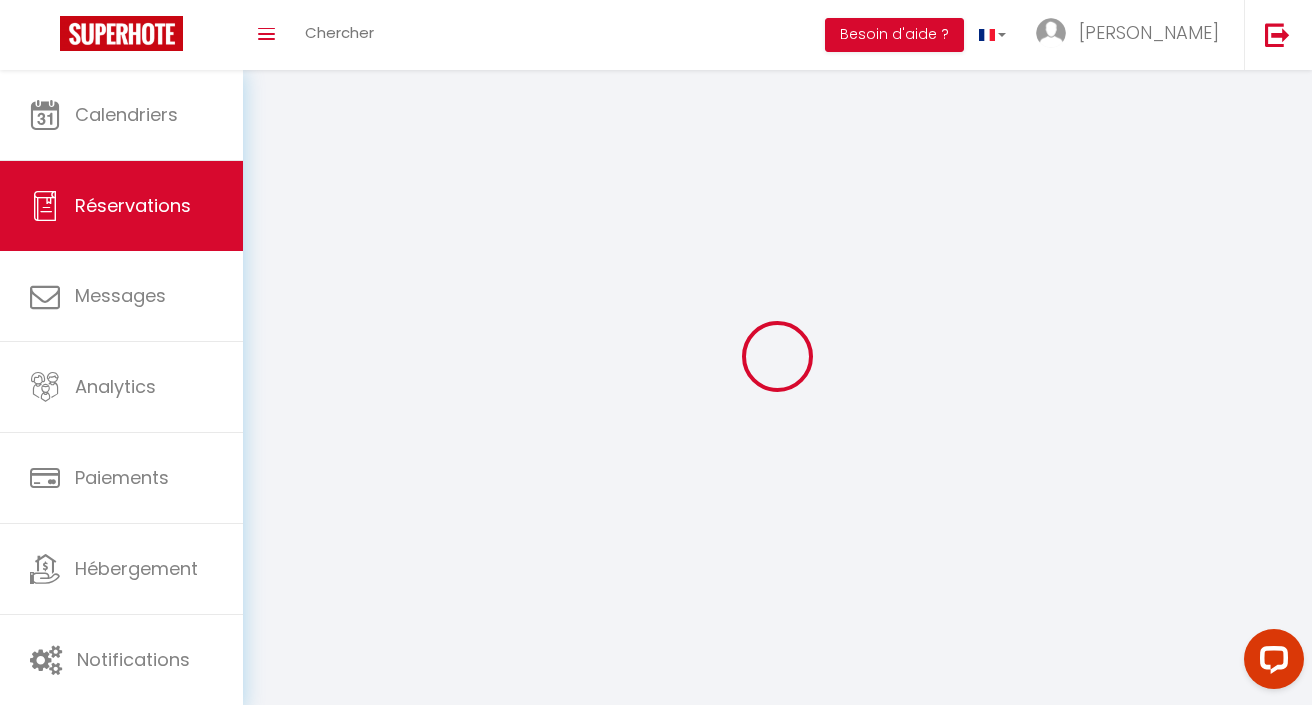 select 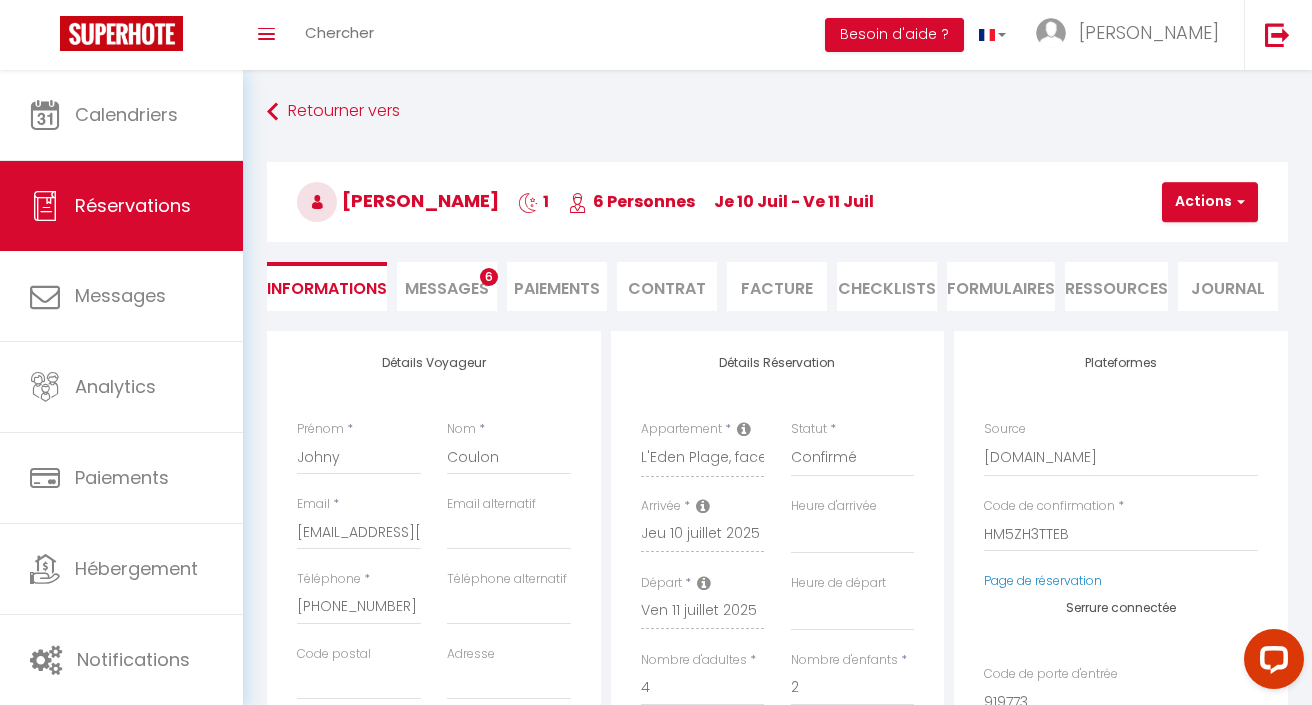 select 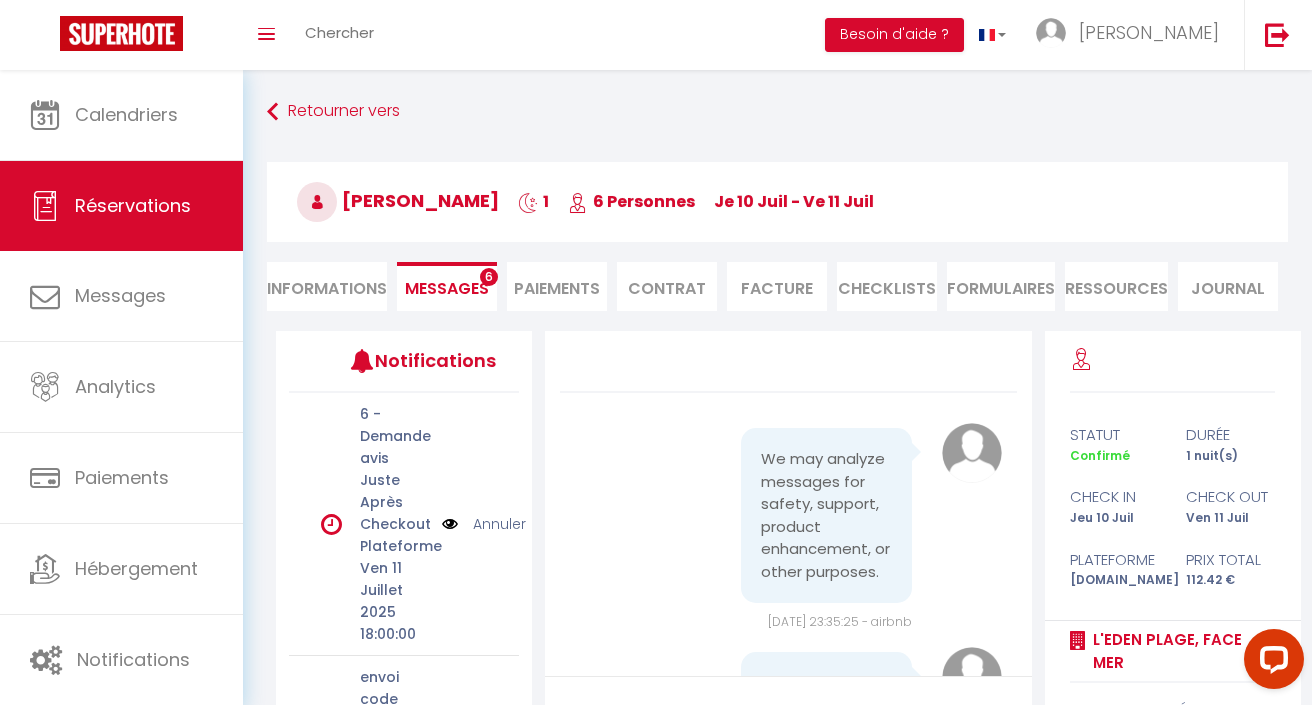 scroll, scrollTop: 4111, scrollLeft: 0, axis: vertical 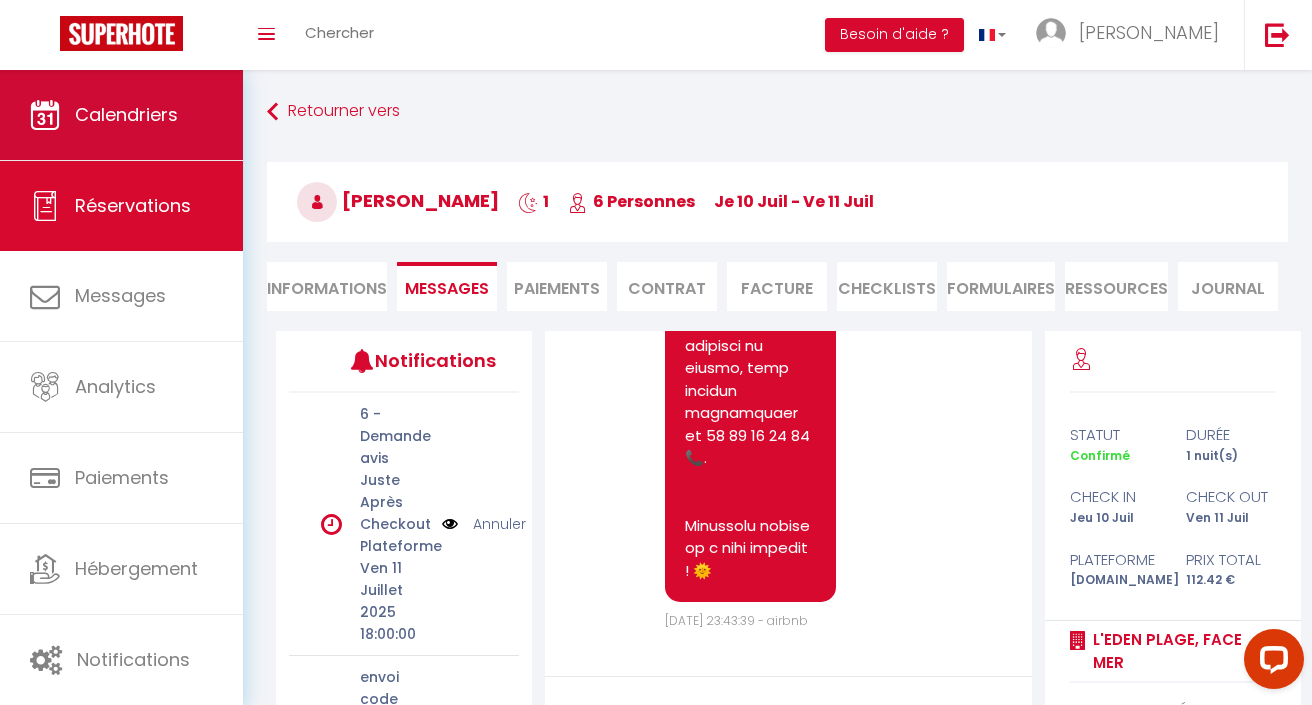 click on "Calendriers" at bounding box center [121, 115] 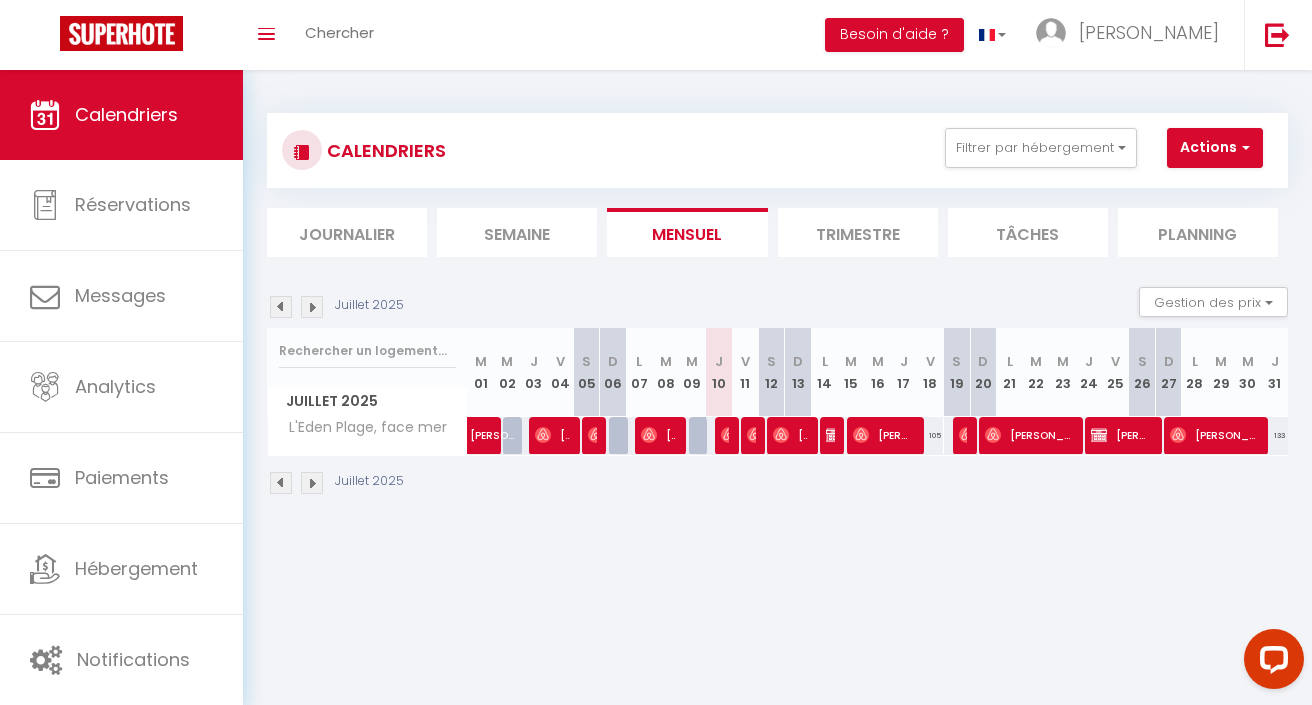 click at bounding box center (312, 307) 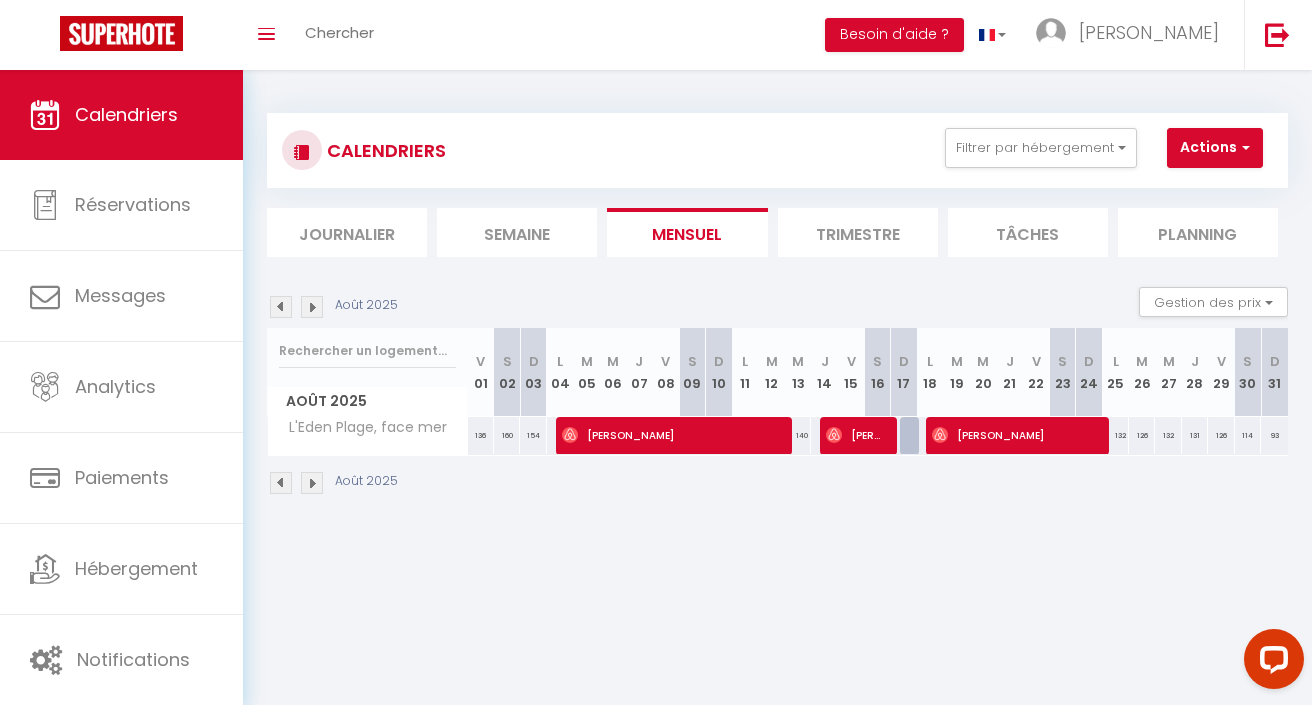click at bounding box center [312, 307] 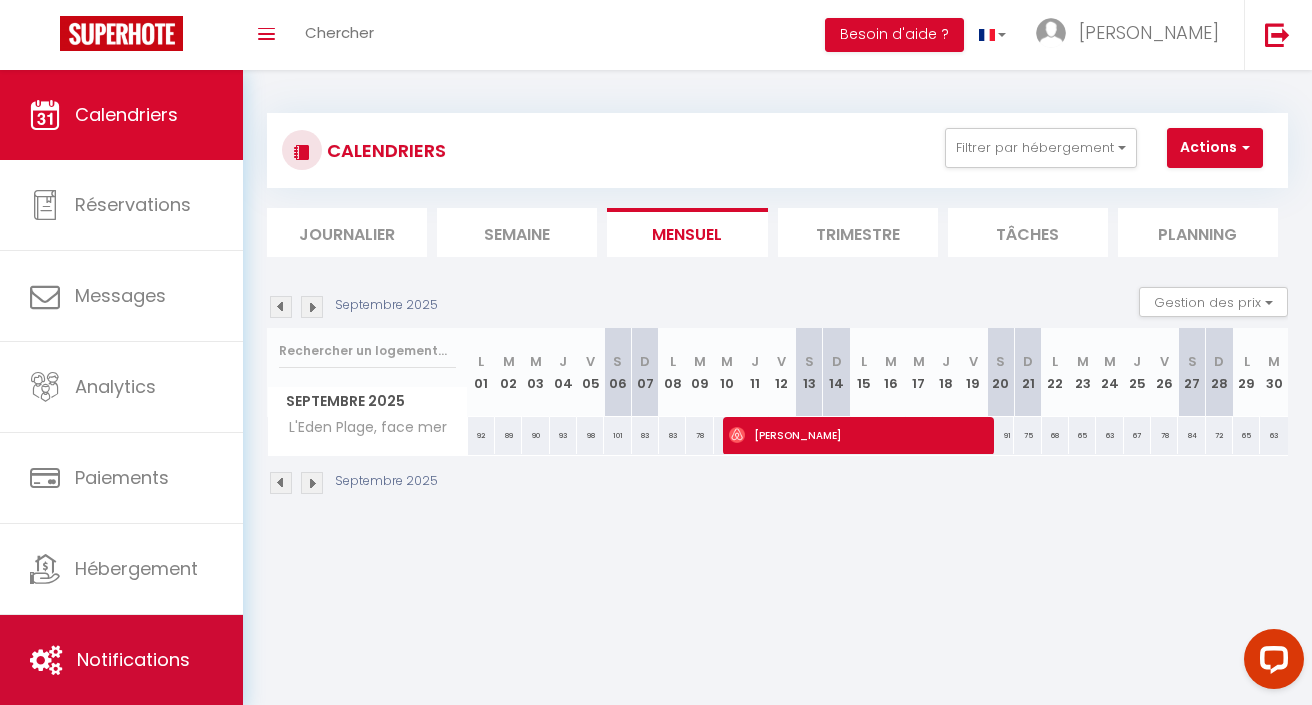 click on "Notifications" at bounding box center [133, 659] 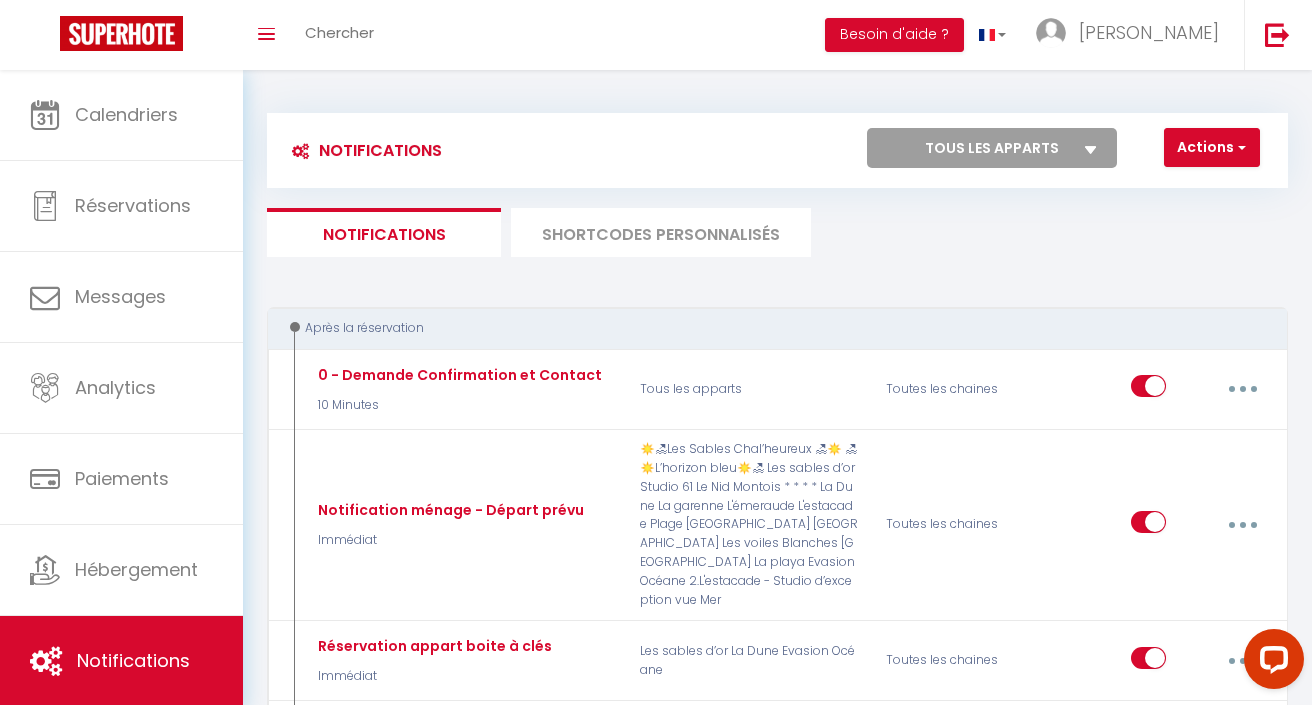 scroll, scrollTop: 0, scrollLeft: 0, axis: both 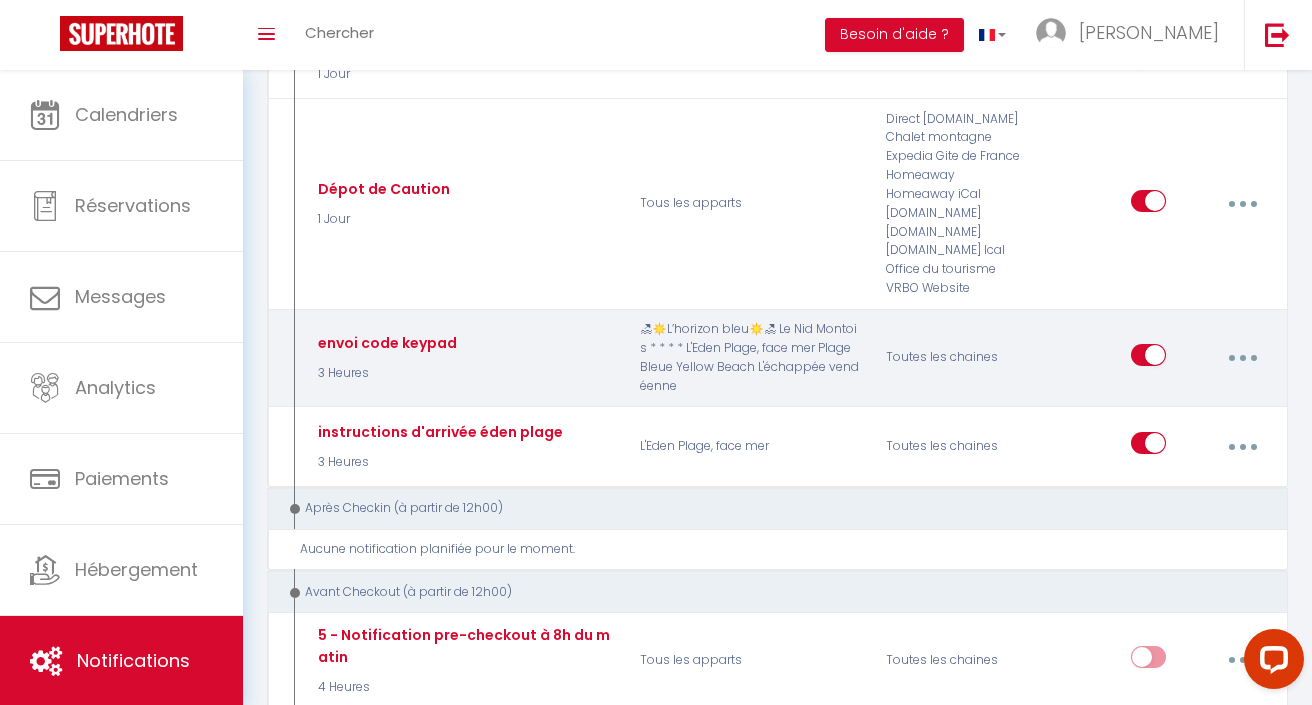click at bounding box center [1243, 358] 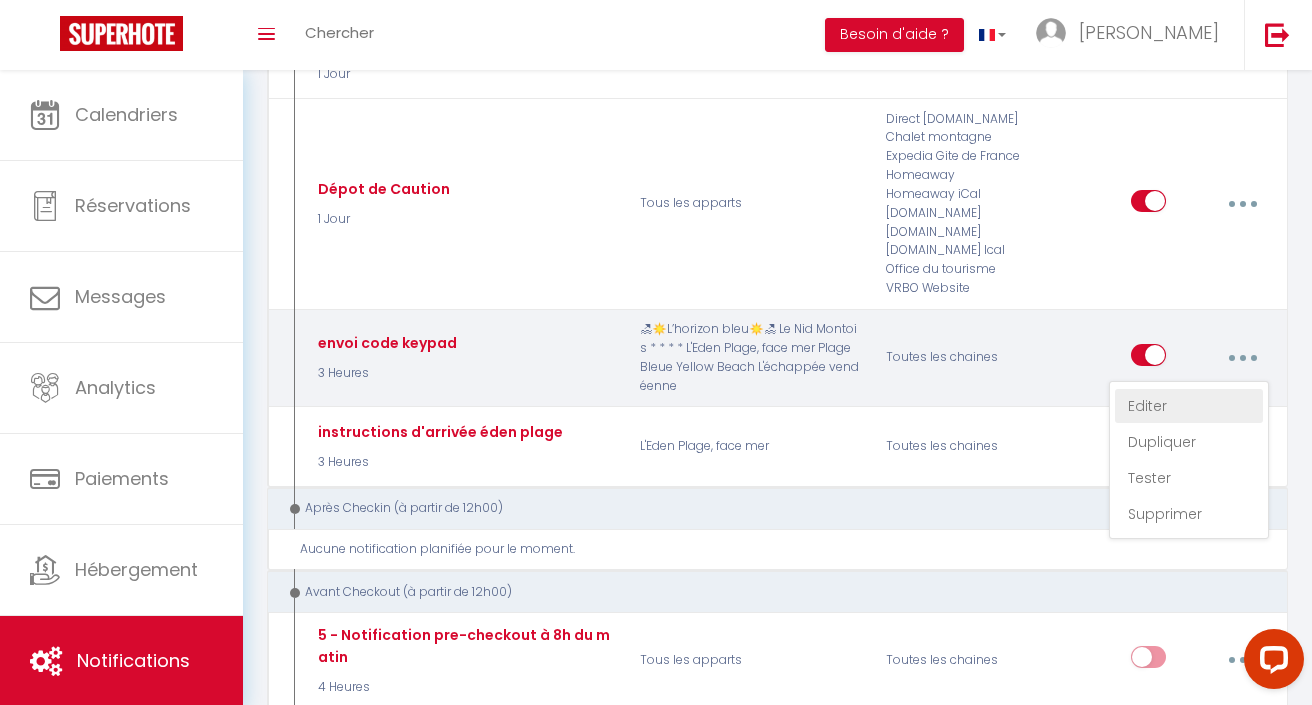 click on "Editer" at bounding box center [1189, 406] 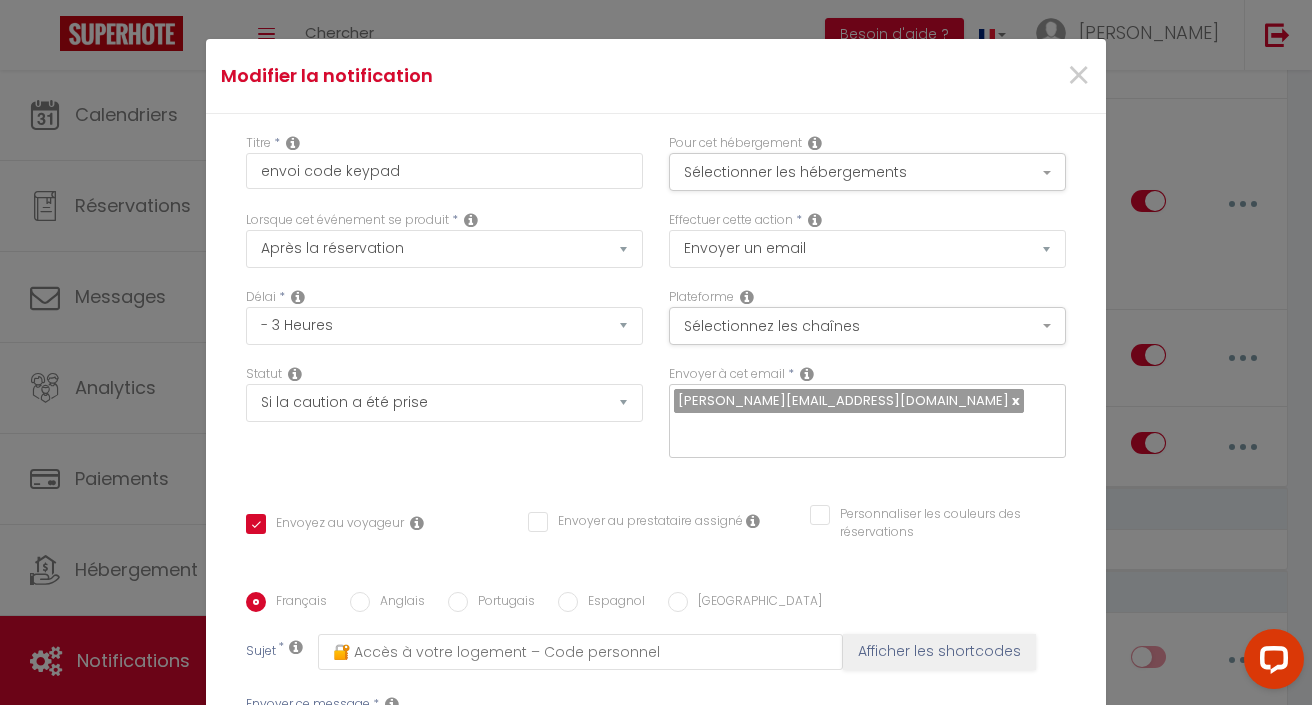 scroll, scrollTop: 30, scrollLeft: 0, axis: vertical 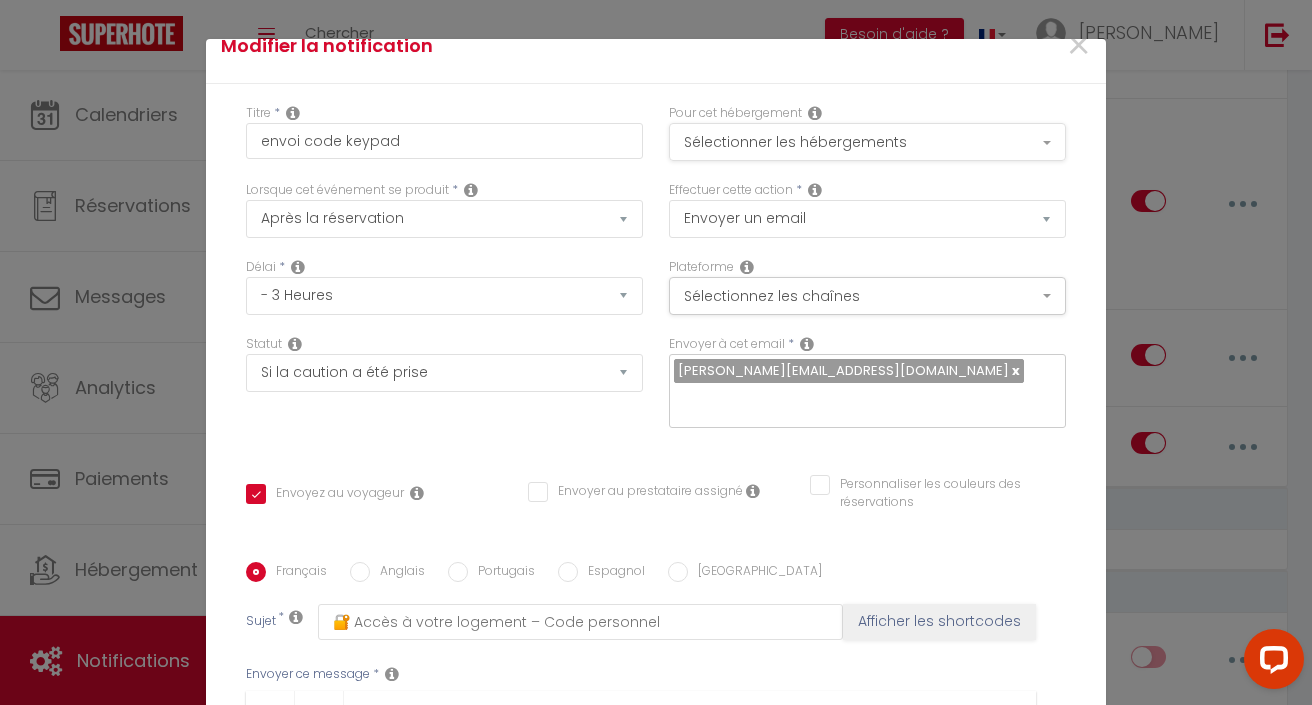 click on "Sélectionner les hébergements" at bounding box center [867, 142] 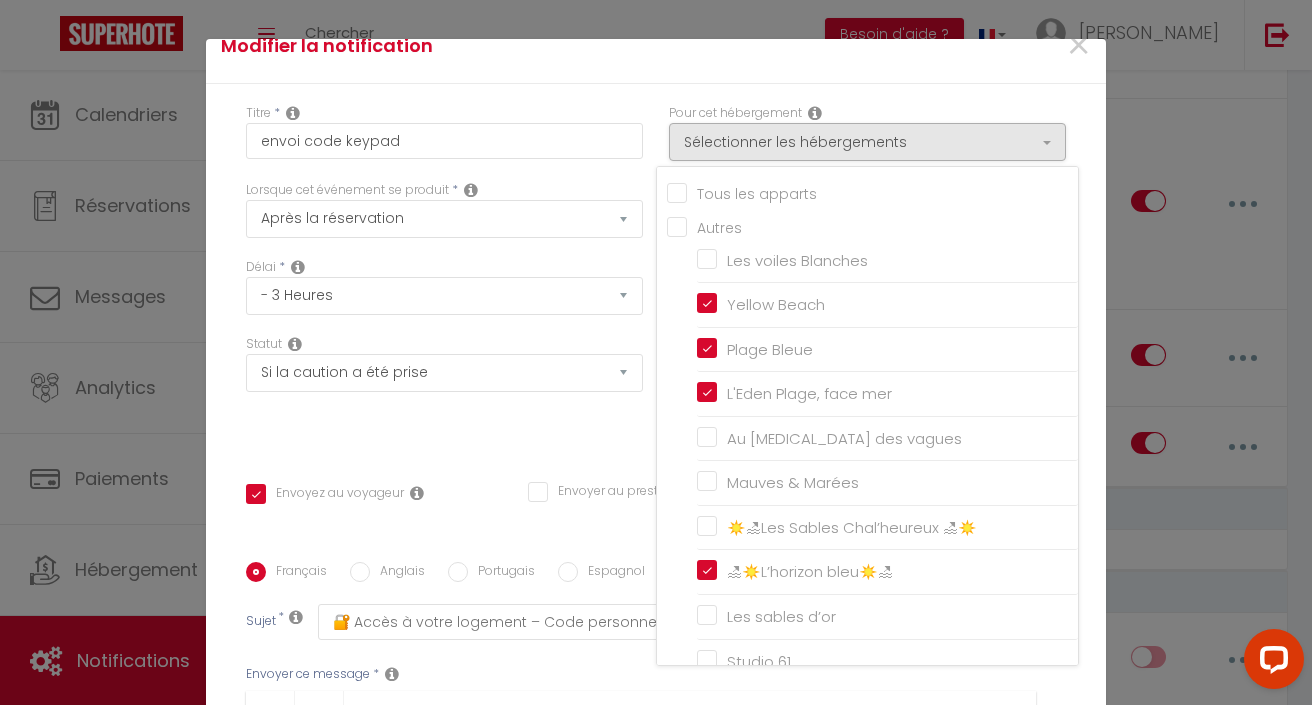 click on "Statut     Aucun   Si la réservation est payée   Si réservation non payée   Si la caution a été prise   Si caution non payée" at bounding box center (444, 391) 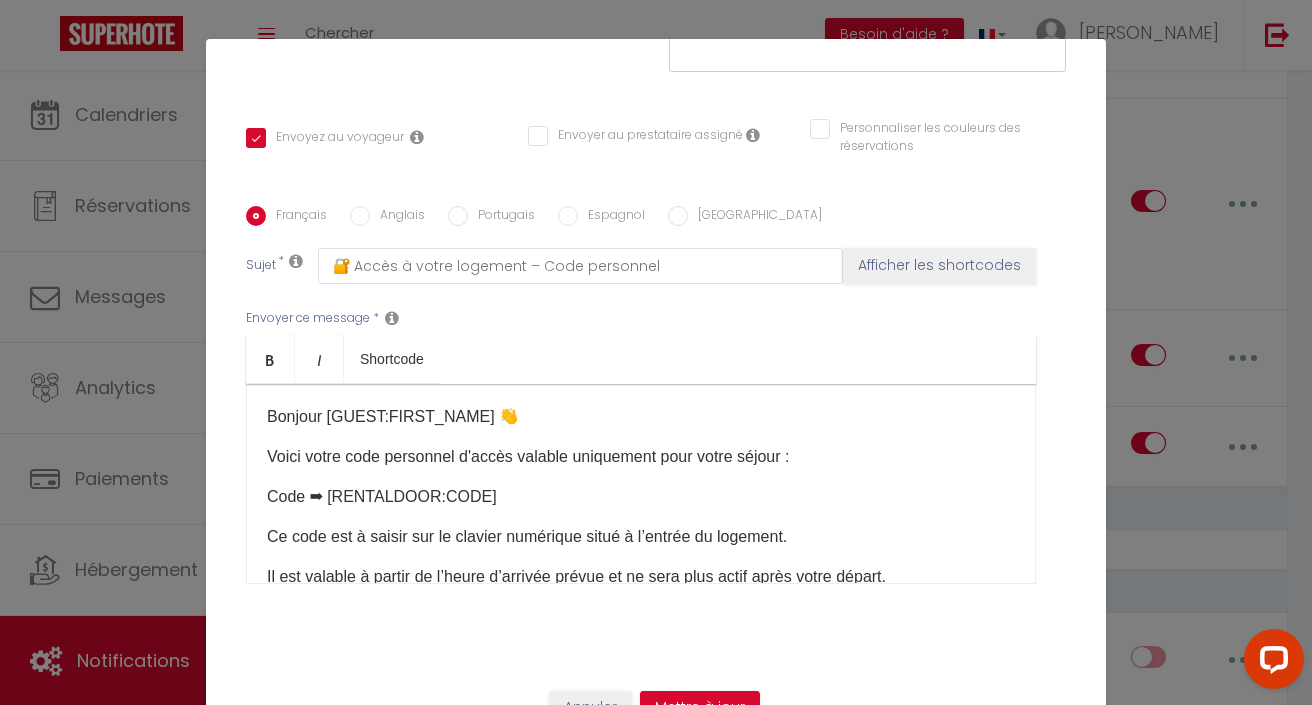 scroll, scrollTop: 386, scrollLeft: 0, axis: vertical 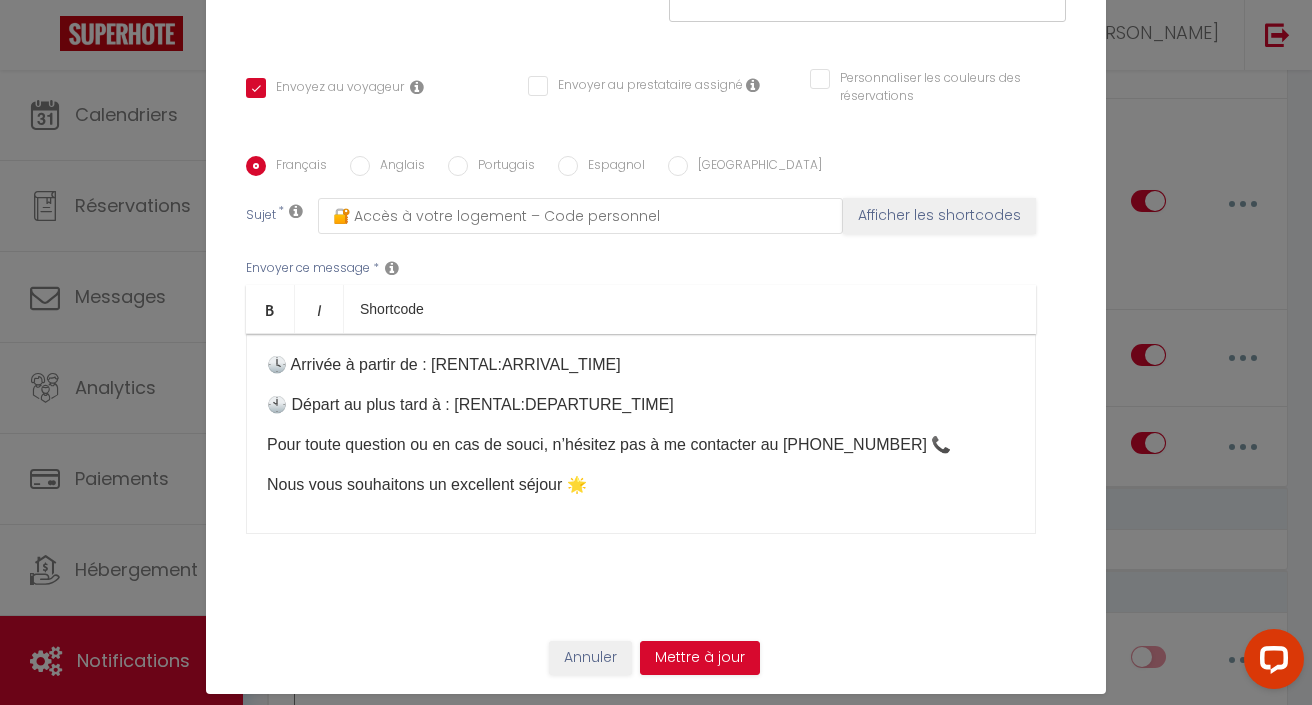 click on "Annuler" at bounding box center [590, 658] 